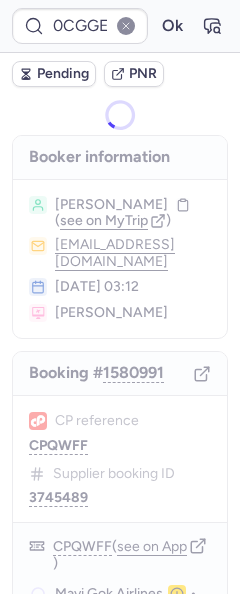 scroll, scrollTop: 0, scrollLeft: 0, axis: both 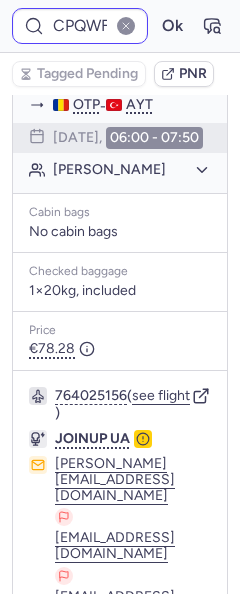 type on "HDK8TL" 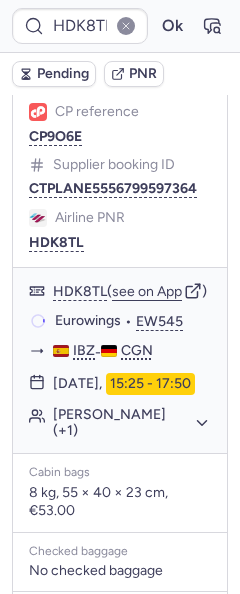 scroll, scrollTop: 588, scrollLeft: 0, axis: vertical 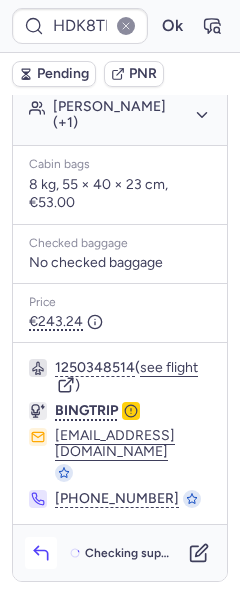click 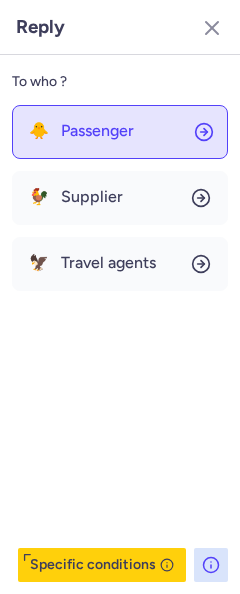 click on "Passenger" at bounding box center (97, 131) 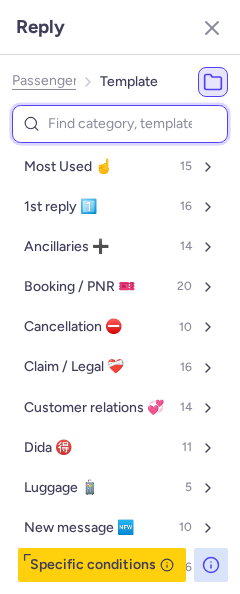 click at bounding box center (120, 124) 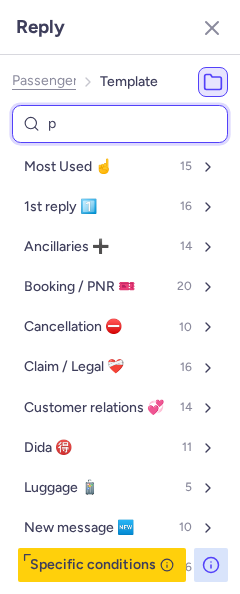 type on "pn" 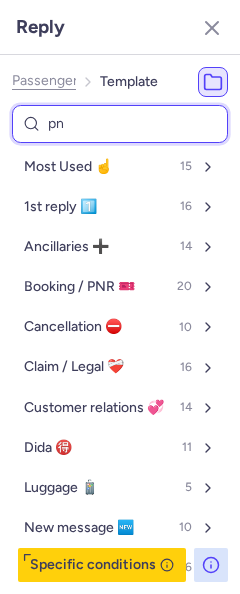 select on "en" 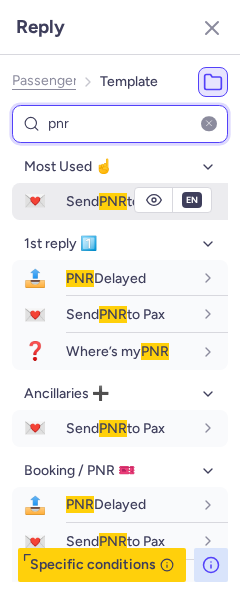 type on "pnr" 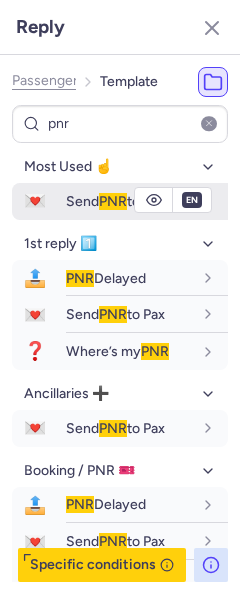 click on "Send  PNR  to Pax" at bounding box center [115, 201] 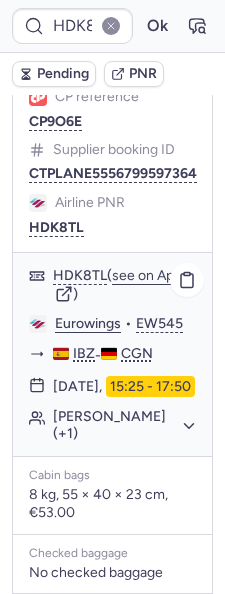 scroll, scrollTop: 140, scrollLeft: 0, axis: vertical 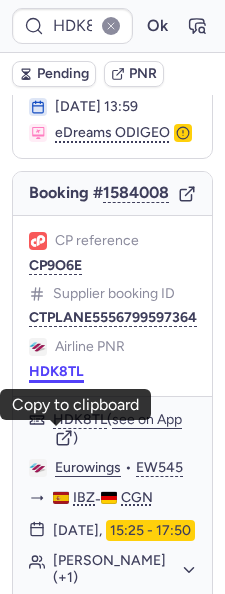 click on "HDK8TL" at bounding box center [56, 372] 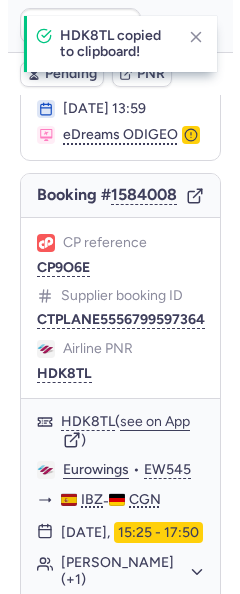 scroll, scrollTop: 300, scrollLeft: 0, axis: vertical 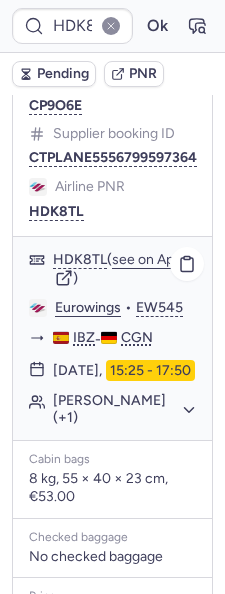 click on "Eurowings" 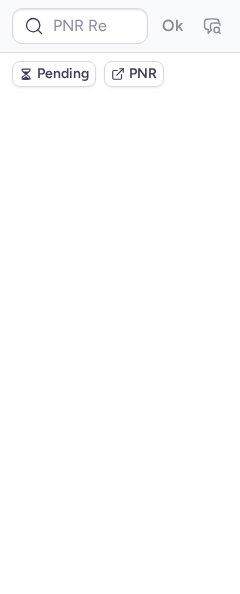 scroll, scrollTop: 0, scrollLeft: 0, axis: both 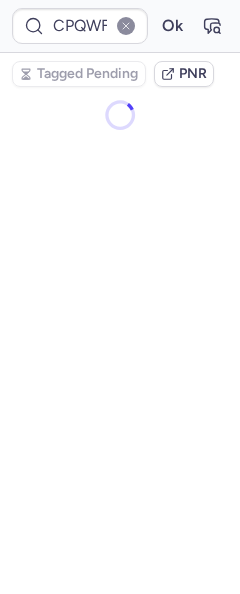 type on "CPKDBD" 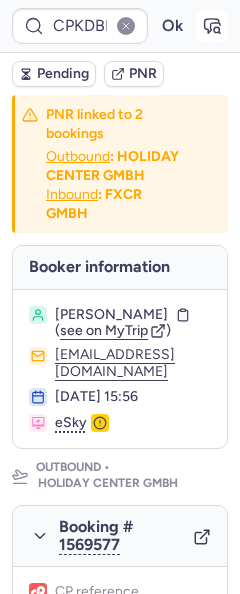 click at bounding box center [212, 26] 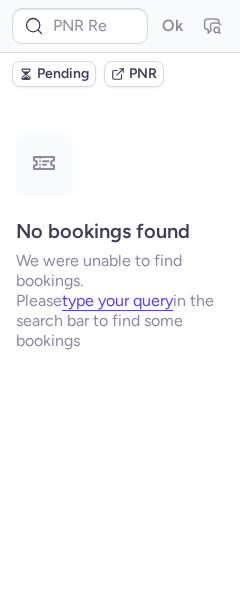 type on "CP3LYP" 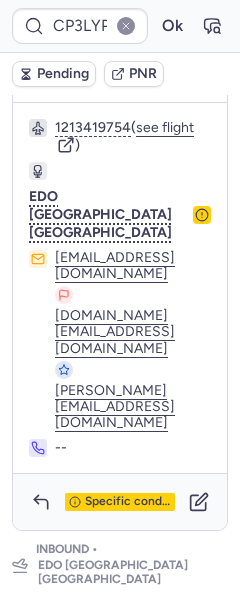 scroll, scrollTop: 1000, scrollLeft: 0, axis: vertical 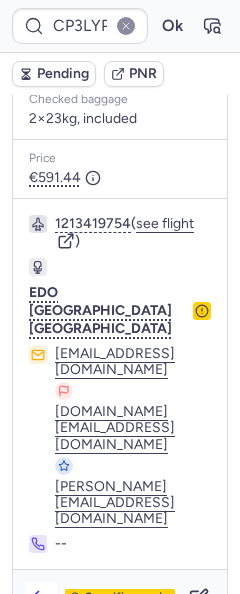 click 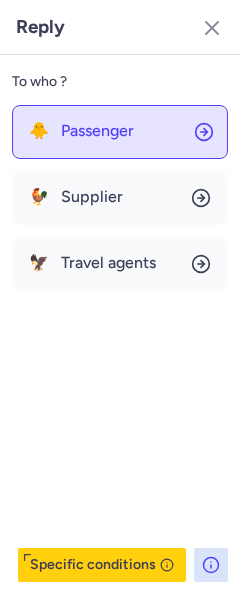 click on "🐥 Passenger" 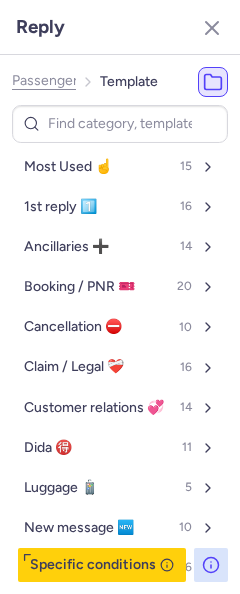 click on "Most Used ☝️ 15 1st reply 1️⃣ 16 Ancillaries ➕ 14 Booking / PNR 🎫 20 Cancellation ⛔️ 10 Claim / Legal ❤️‍🩹 16 Customer relations 💞 14 Dida 🉐 11 Luggage 🧳 5 New message 🆕 10 Pending 🚧 6 Rebooking ↔️ 7 Refund / Invoice 💰 9 Schedule change ⏱️ 9" at bounding box center (120, 343) 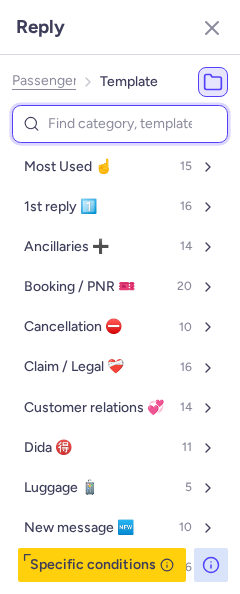 click at bounding box center [120, 124] 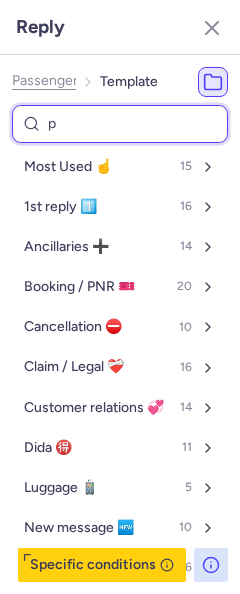 select on "en" 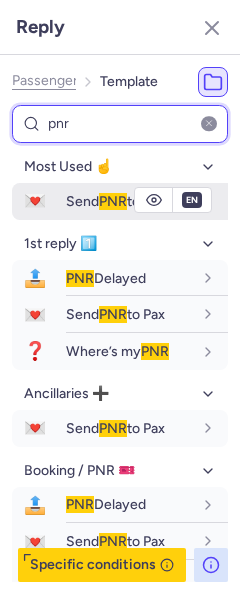 type on "pnr" 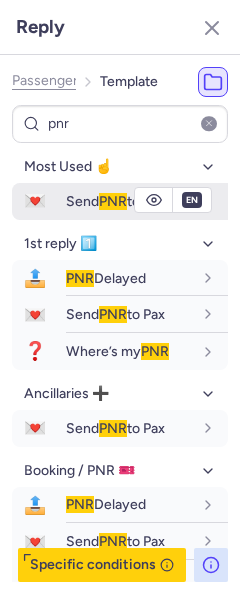 click on "Send  PNR  to Pax" at bounding box center [115, 201] 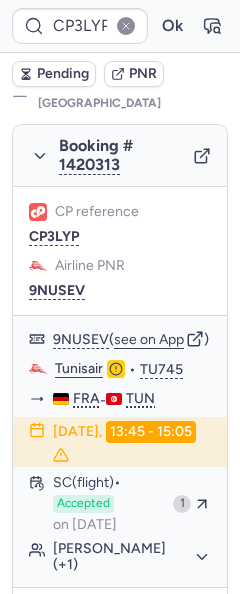 scroll, scrollTop: 400, scrollLeft: 0, axis: vertical 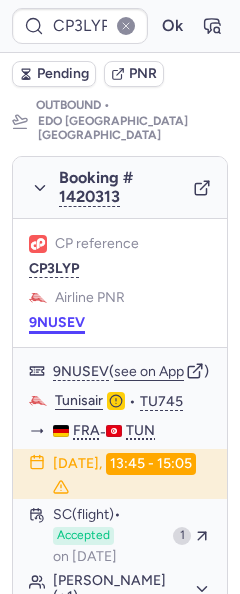 click on "9NUSEV" at bounding box center [57, 323] 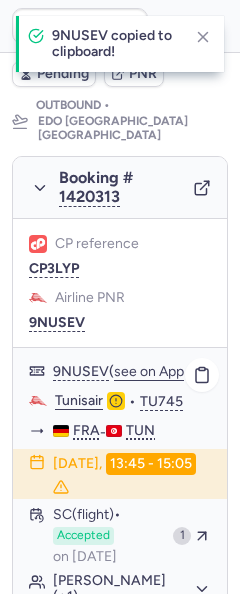 click on "Tunisair" 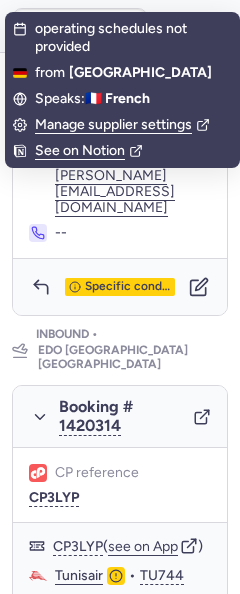 scroll, scrollTop: 1400, scrollLeft: 0, axis: vertical 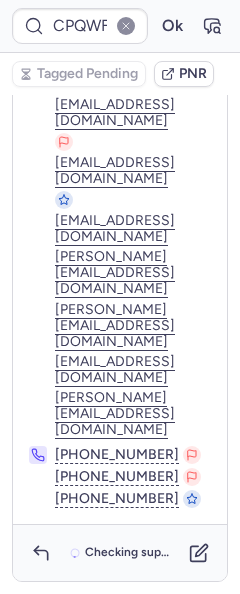 type on "CPZWTR" 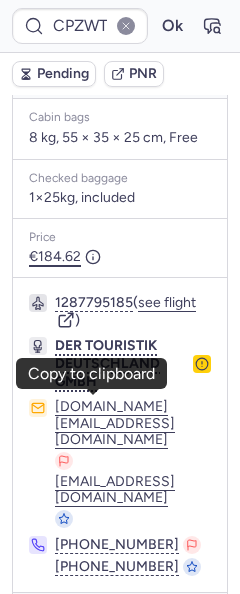 scroll, scrollTop: 500, scrollLeft: 0, axis: vertical 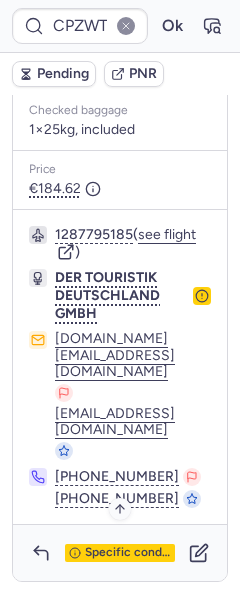 click on "Specific conditions" at bounding box center [128, 553] 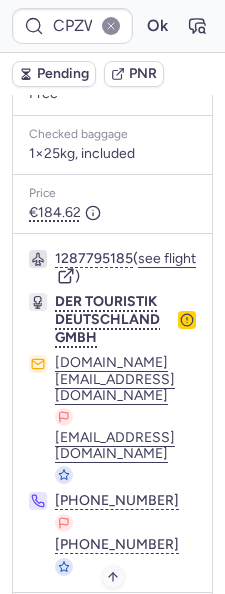 scroll, scrollTop: 187, scrollLeft: 0, axis: vertical 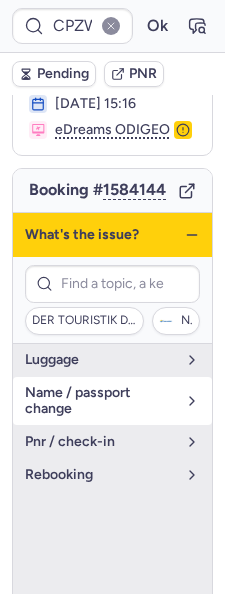 click on "name / passport change" at bounding box center [100, 401] 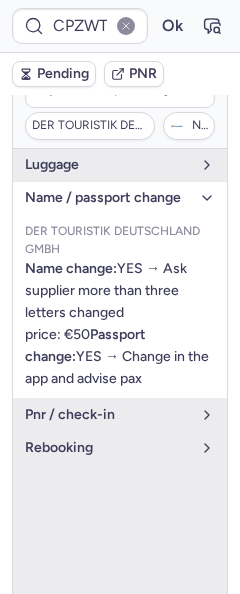 scroll, scrollTop: 387, scrollLeft: 0, axis: vertical 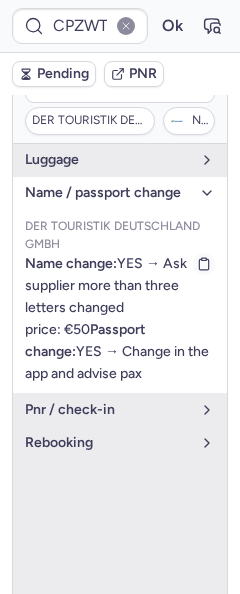 click on "Name change:   YES → Ask supplier more than three letters changed
price: €50
Passport change:   YES → Change in the app and advise pax" at bounding box center [120, 319] 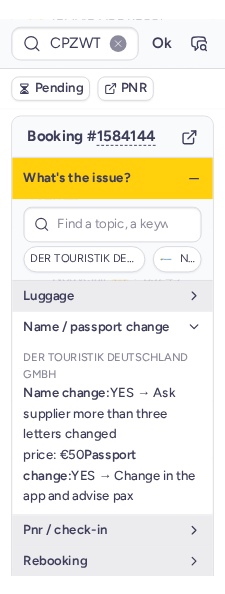 scroll, scrollTop: 188, scrollLeft: 0, axis: vertical 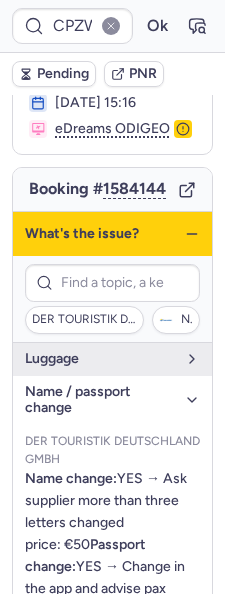 click 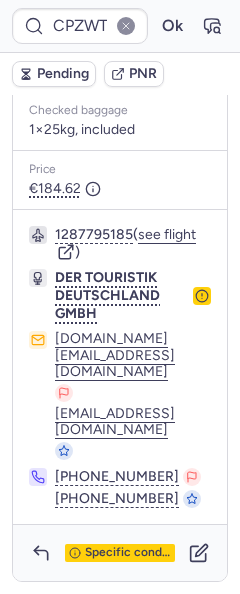 scroll, scrollTop: 688, scrollLeft: 0, axis: vertical 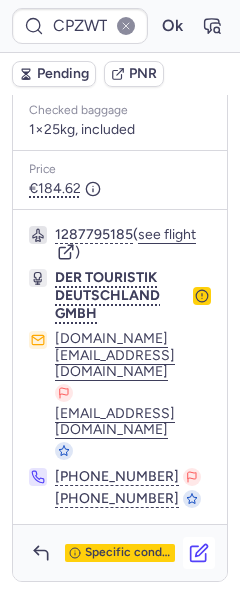 click 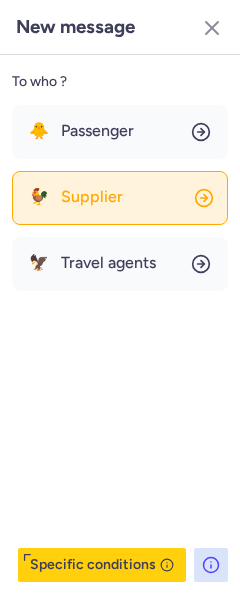 click on "Supplier" at bounding box center [92, 197] 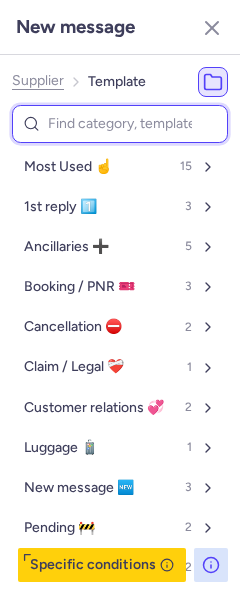 click at bounding box center (120, 124) 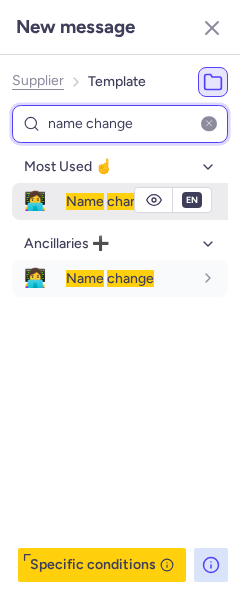 type on "name change" 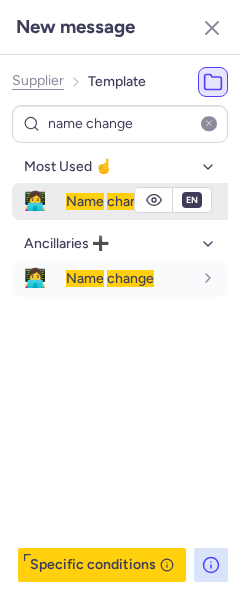 click on "Name   change" at bounding box center (147, 201) 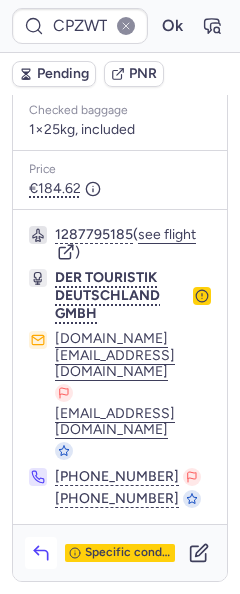click at bounding box center (41, 553) 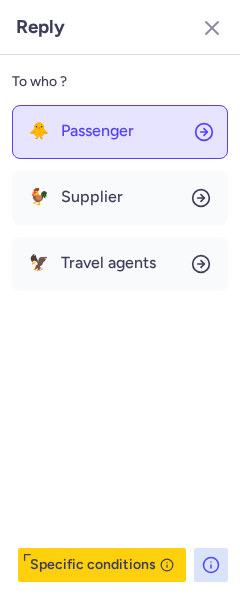 click on "🐥 Passenger" 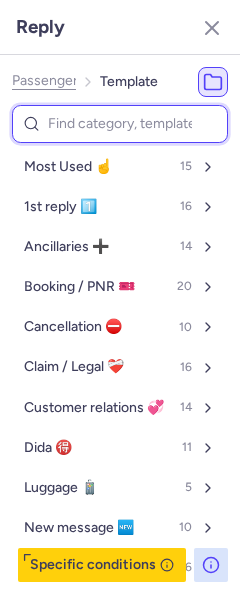 click at bounding box center [120, 124] 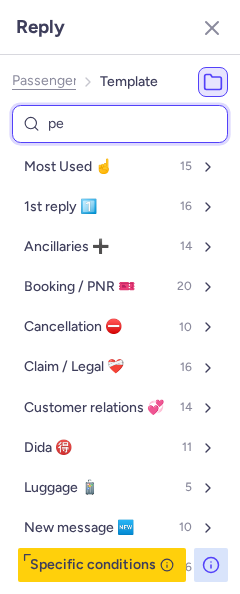 type on "pen" 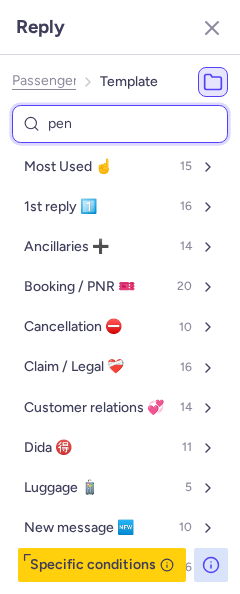 select on "en" 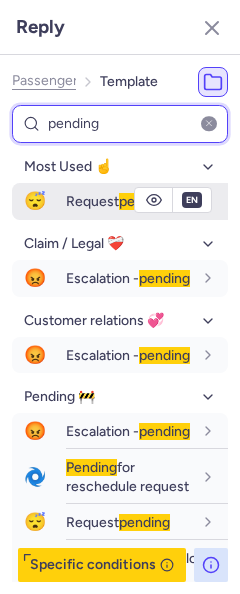 type on "pending" 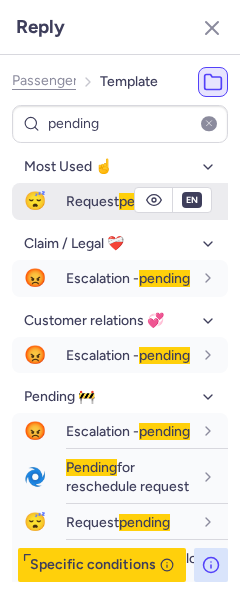 click on "Request  pending" at bounding box center [118, 201] 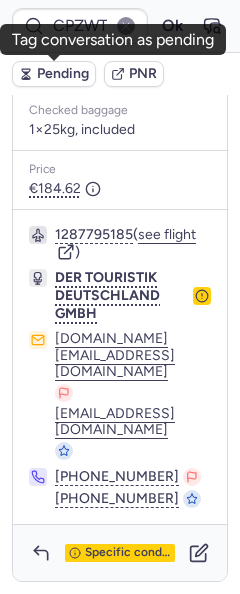 click on "Pending" at bounding box center (63, 74) 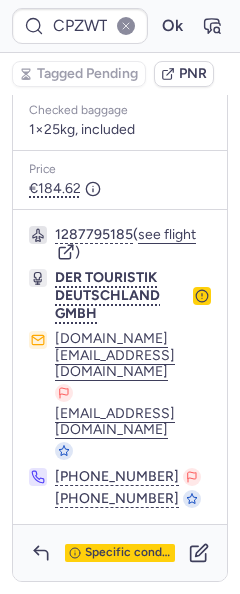 type on "CPQYBD" 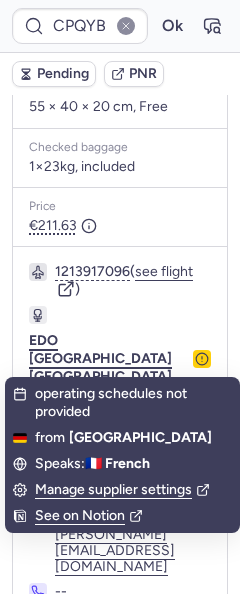 scroll, scrollTop: 637, scrollLeft: 0, axis: vertical 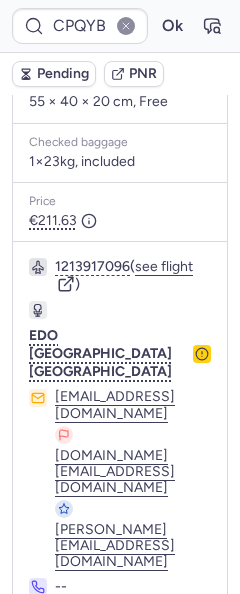 click 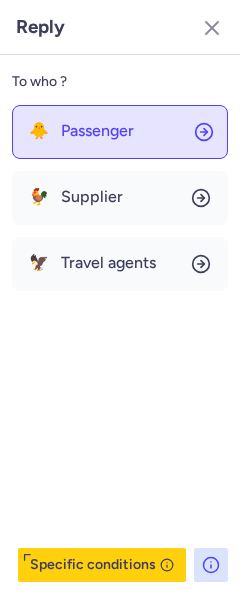 click on "Passenger" at bounding box center (97, 131) 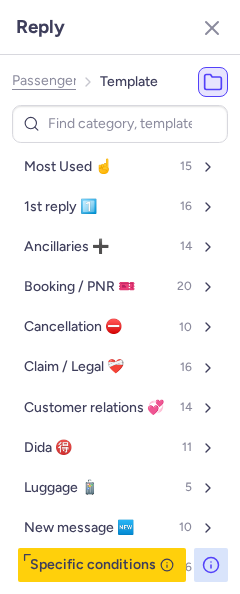 click at bounding box center [120, 124] 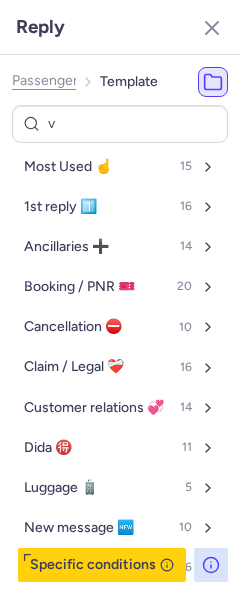 type on "vo" 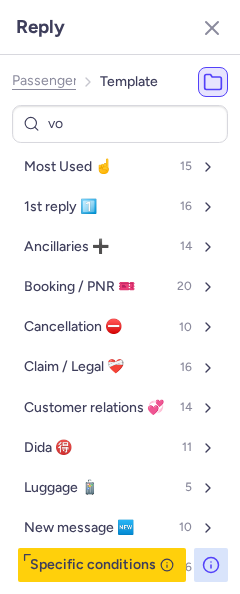 select on "en" 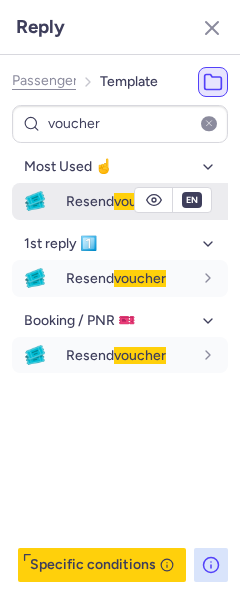 type on "voucher" 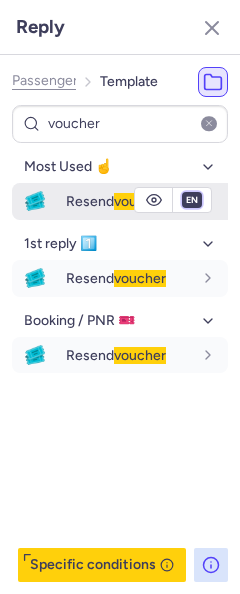 click on "fr en de nl pt es it ru" at bounding box center (192, 200) 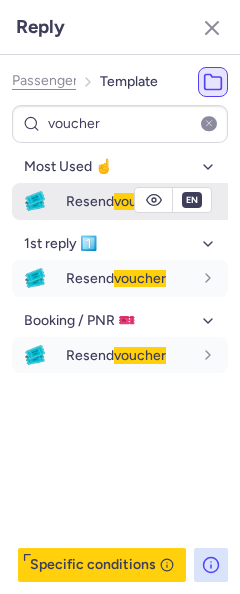 click on "fr en de nl pt es it ru" at bounding box center [192, 200] 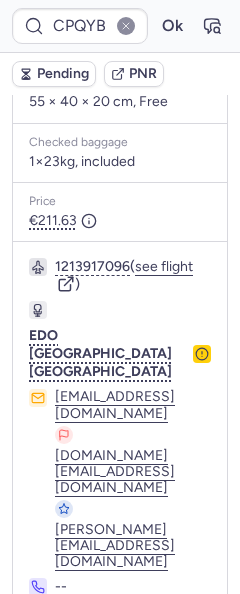 type on "CPZWTR" 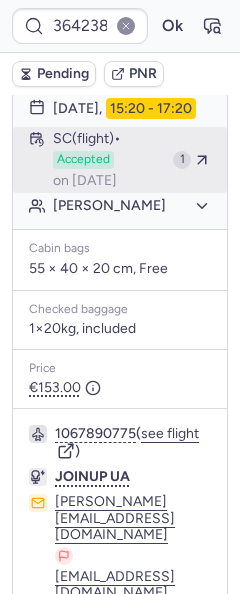 scroll, scrollTop: 500, scrollLeft: 0, axis: vertical 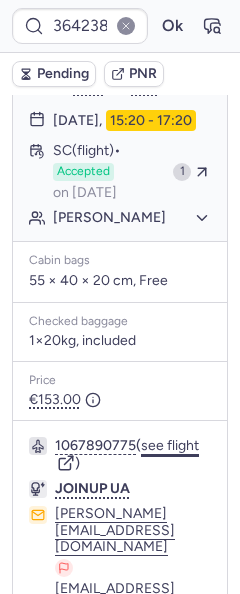 click on "see flight" 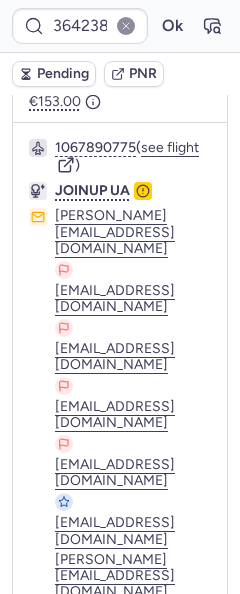 scroll, scrollTop: 800, scrollLeft: 0, axis: vertical 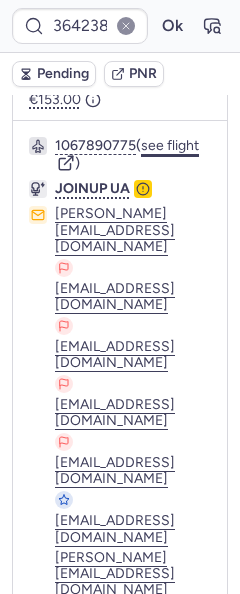 click on "see flight" 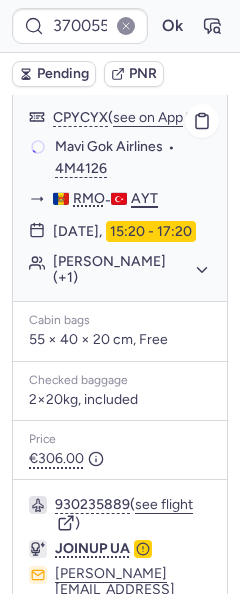 scroll, scrollTop: 800, scrollLeft: 0, axis: vertical 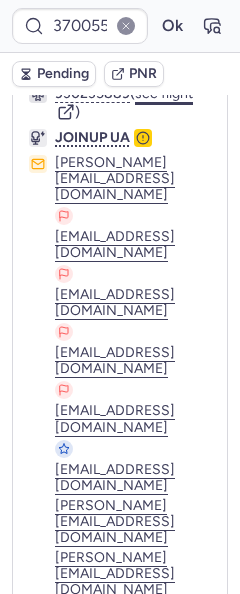 click on "see flight" 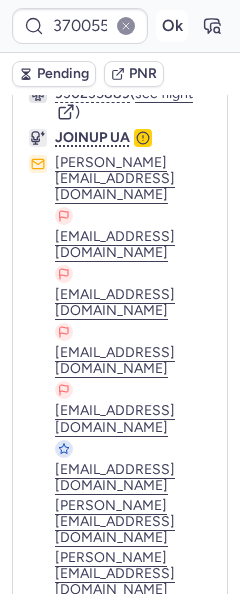 click on "Ok" at bounding box center [172, 26] 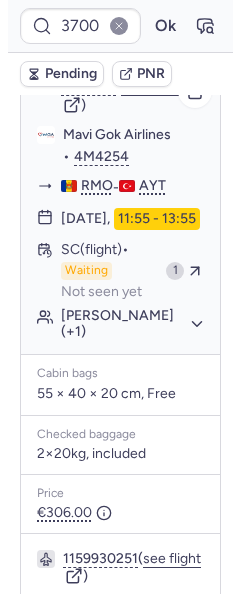 scroll, scrollTop: 416, scrollLeft: 0, axis: vertical 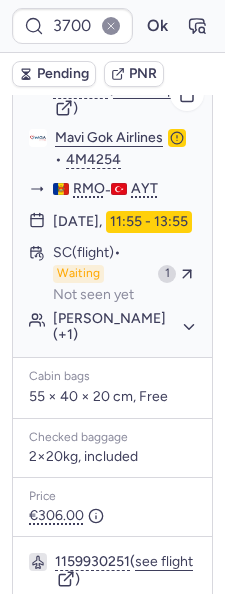 type on "3725310" 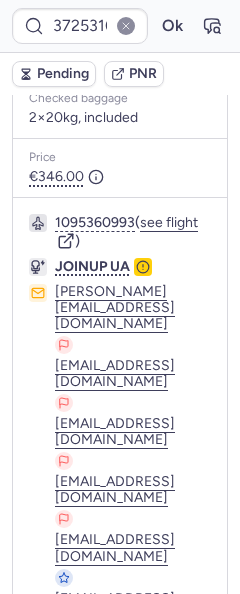 scroll, scrollTop: 700, scrollLeft: 0, axis: vertical 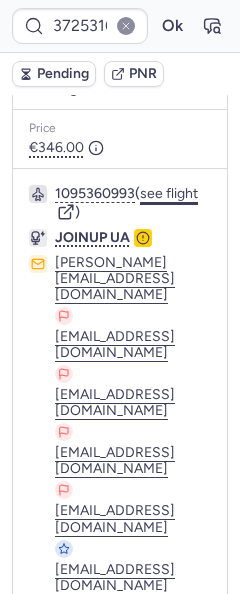 click on "see flight" 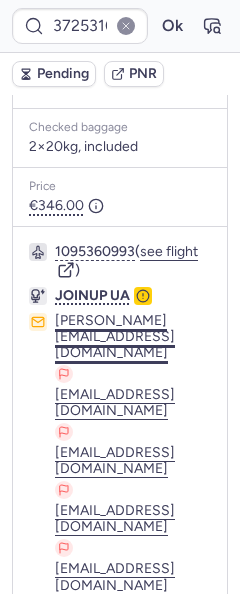scroll, scrollTop: 573, scrollLeft: 0, axis: vertical 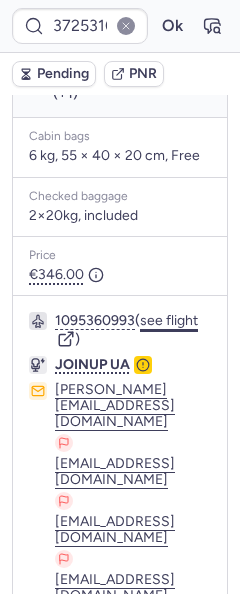 click on "see flight" 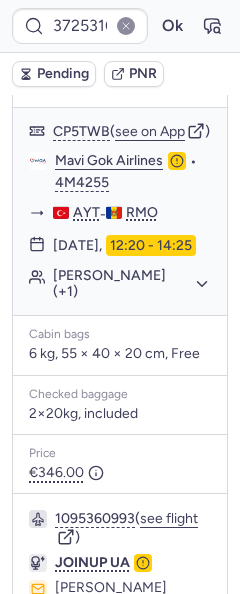 scroll, scrollTop: 373, scrollLeft: 0, axis: vertical 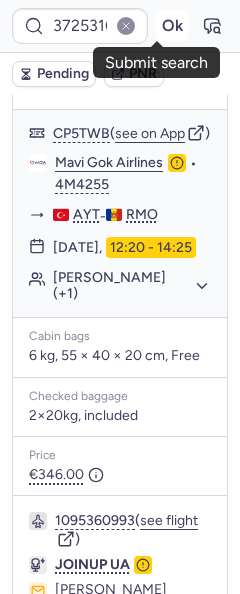 click on "Ok" at bounding box center (172, 26) 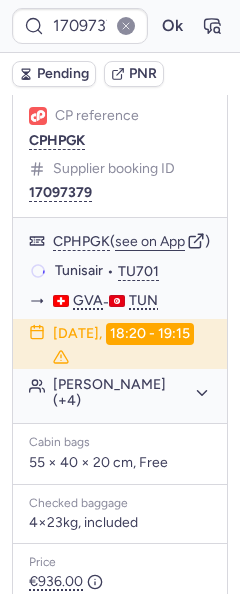 scroll, scrollTop: 300, scrollLeft: 0, axis: vertical 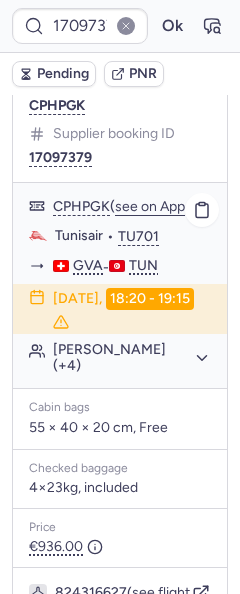 type on "IV8230" 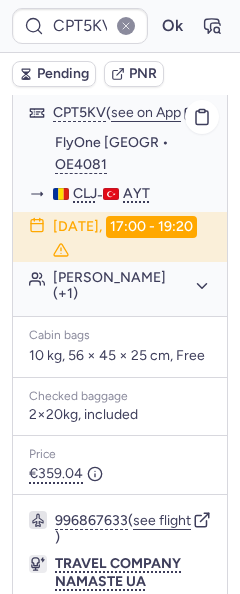 scroll, scrollTop: 700, scrollLeft: 0, axis: vertical 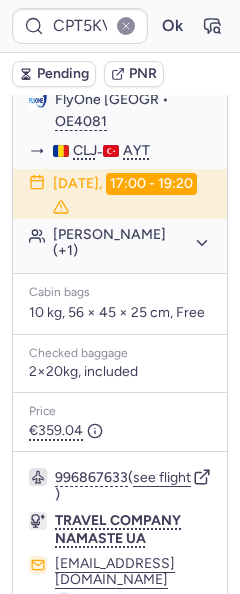 click 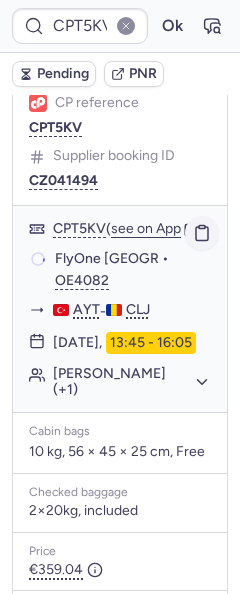 scroll, scrollTop: 1517, scrollLeft: 0, axis: vertical 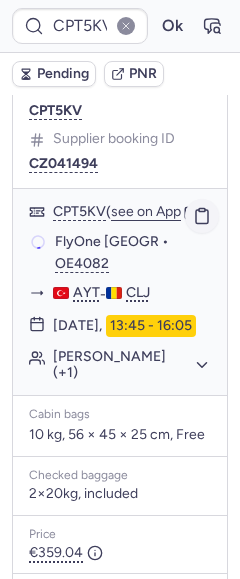 click on "CPT5KV  Ok  Pending PNR PNR linked to 2 bookings Outbound : TRAVEL COMPANY NAMASTE UA Inbound : TRAVEL COMPANY NAMASTE UA Booker information Costan SVINTI  ( see on MyTrip  )  svintcosta@stevbarichrv.eu 11 Jul 2025, 14:34 eSky Outbound •  TRAVEL COMPANY NAMASTE UA  Booking # 1584080 CP reference CPT5KV Supplier booking ID CZ041493 CPT5KV  ( see on App )  FlyOne Romania  •  OE4081 CLJ  -  AYT 17 Jul 2025,  17:00 - 19:20 Costan SVINTI (+1)  Cabin bags  10 kg, 56 × 45 × 25 cm, Free Checked baggage 2×20kg, included Price €359.04  996867633  ( see flight )  TRAVEL COMPANY NAMASTE UA info@chartertickets.com.ua sergii.s@chartertickets.com.ua +380 63 686 6777 Checking supplier's conditions... Inbound •  TRAVEL COMPANY NAMASTE UA  Booking # 1584081 CP reference CPT5KV Supplier booking ID CZ041494 CPT5KV  ( see on App )  FlyOne Romania  •  OE4082 AYT  -  CLJ 24 Jul 2025,  13:45 - 16:05 Costan SVINTI (+1)  Cabin bags  10 kg, 56 × 45 × 25 cm, Free Checked baggage 2×20kg, included Price €359.04   ( )" at bounding box center (120, 0) 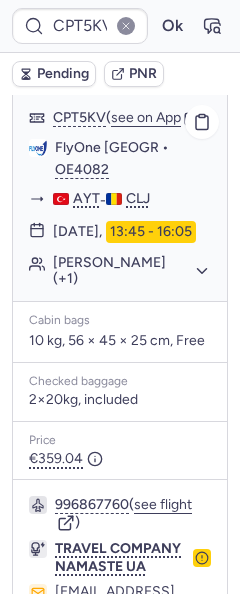 scroll, scrollTop: 1617, scrollLeft: 0, axis: vertical 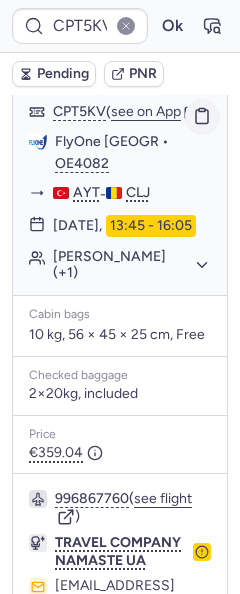 click 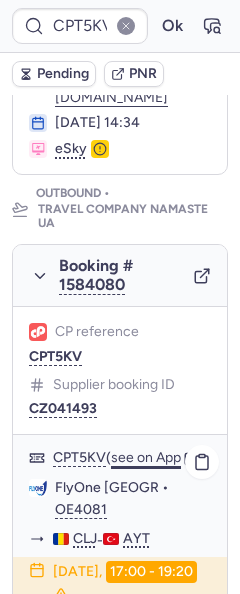 scroll, scrollTop: 217, scrollLeft: 0, axis: vertical 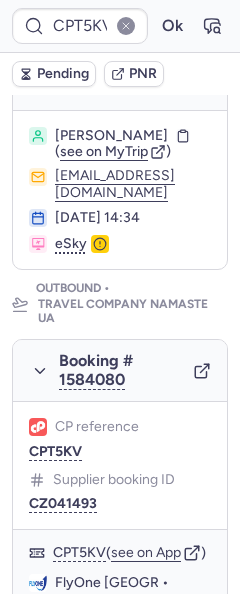 drag, startPoint x: 54, startPoint y: 243, endPoint x: 195, endPoint y: 243, distance: 141 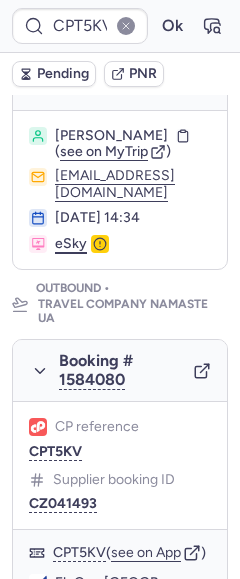 copy on "11 Jul 2025, 14:34" 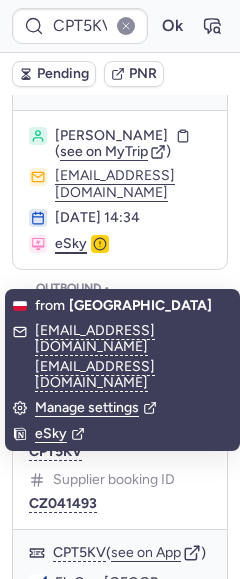 type on "IV8230" 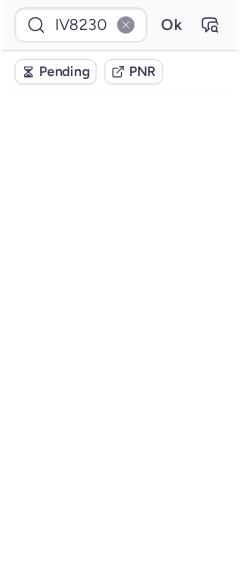 scroll, scrollTop: 0, scrollLeft: 0, axis: both 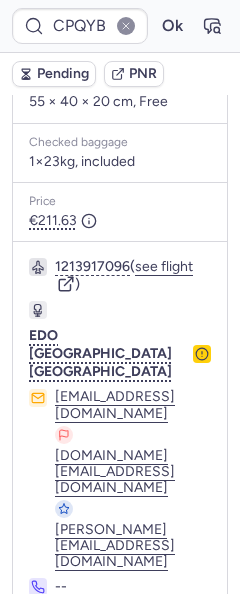 type on "CPJM3U" 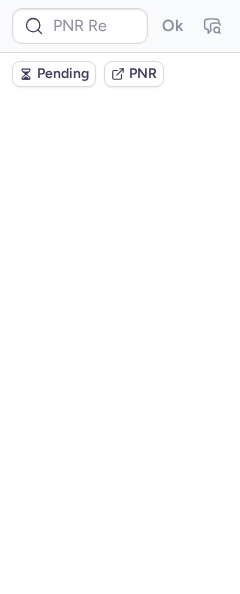 scroll, scrollTop: 0, scrollLeft: 0, axis: both 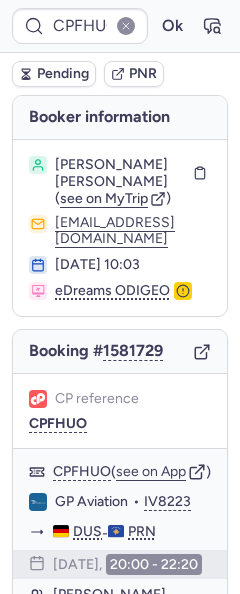type on "CPJIGG" 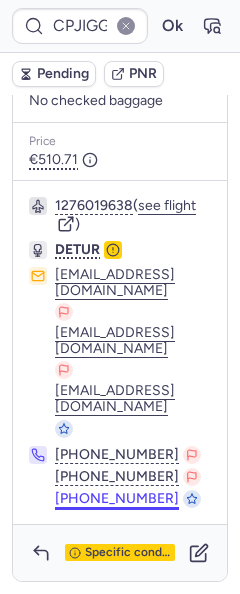 scroll, scrollTop: 732, scrollLeft: 0, axis: vertical 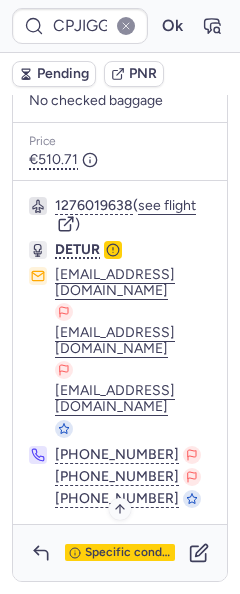 click on "Specific conditions" at bounding box center [120, 553] 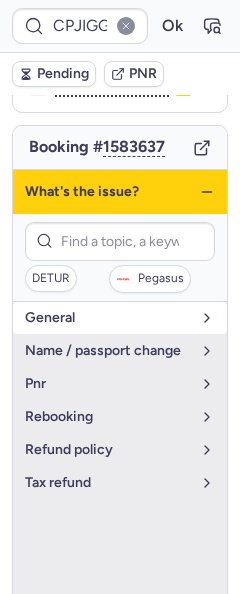 click on "general" at bounding box center [120, 318] 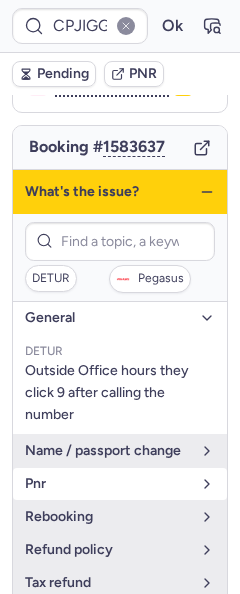 click on "pnr" at bounding box center [108, 484] 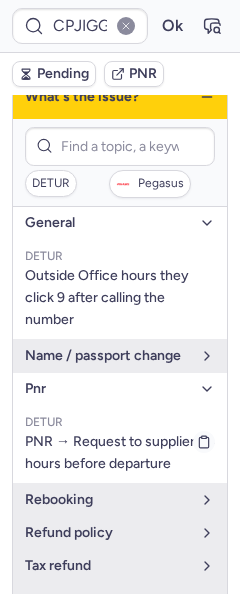 scroll, scrollTop: 286, scrollLeft: 0, axis: vertical 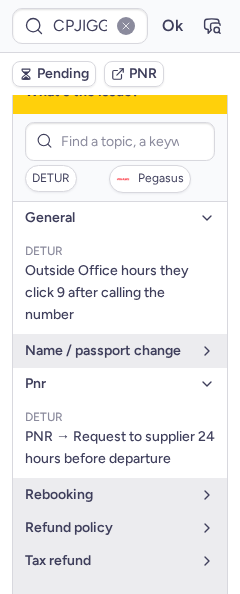 click 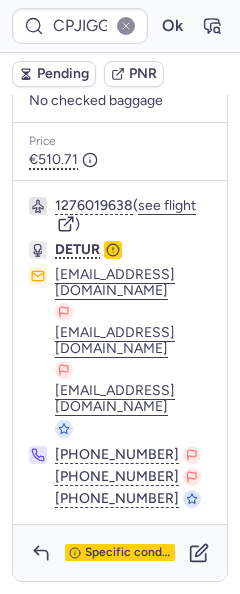 scroll, scrollTop: 732, scrollLeft: 0, axis: vertical 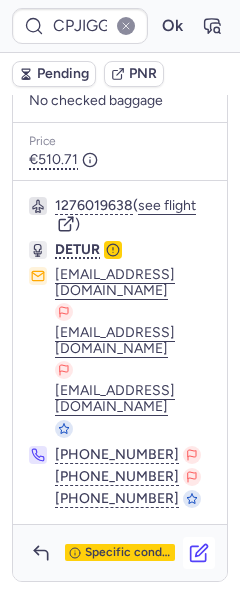 click 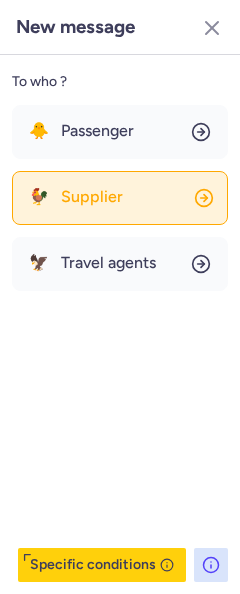 click on "🐓 Supplier" 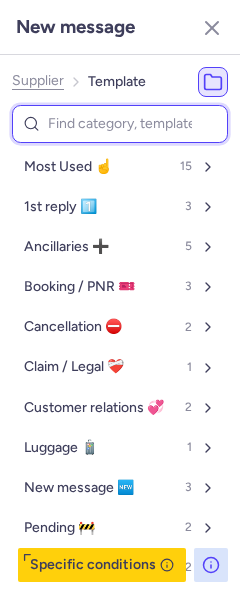 click at bounding box center (120, 124) 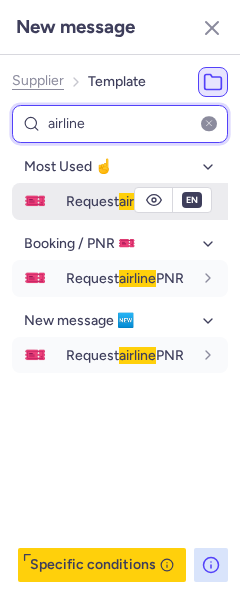 type on "airline" 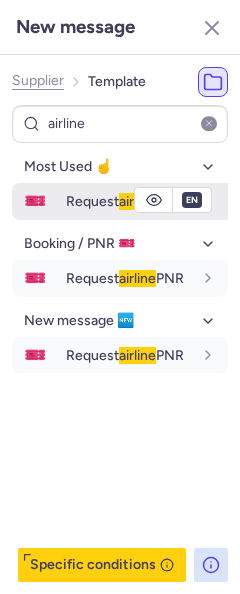 click on "Request  airline  PNR" at bounding box center [125, 201] 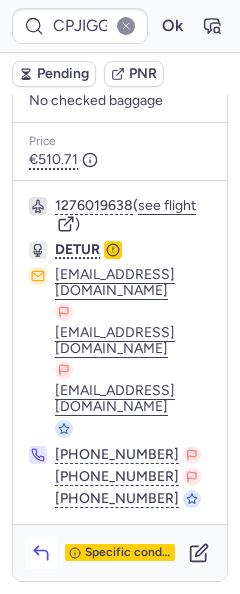 click at bounding box center (41, 553) 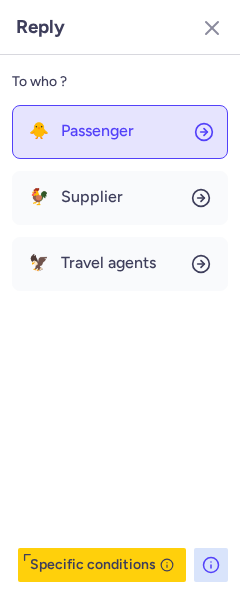 click on "Passenger" at bounding box center [97, 131] 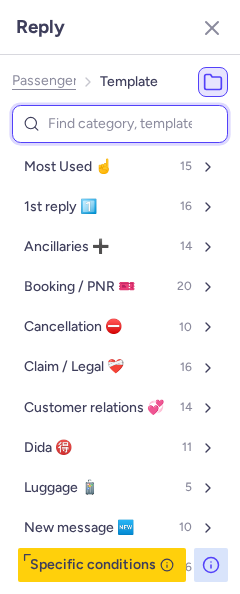 click at bounding box center (120, 124) 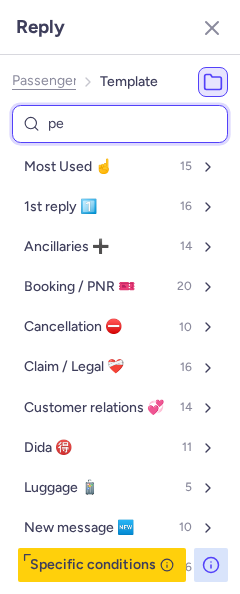 type on "pen" 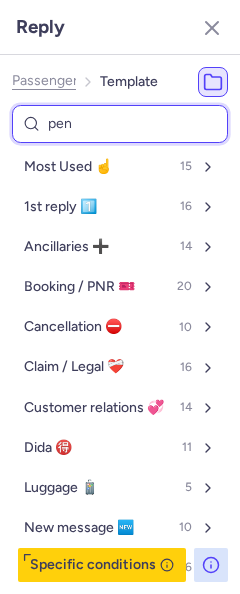 select on "en" 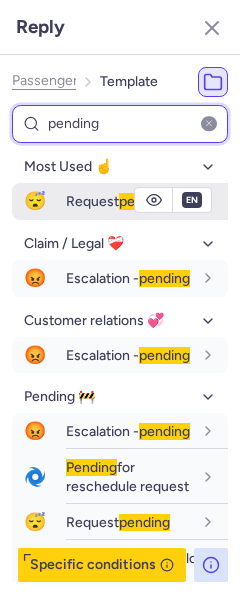 type on "pending" 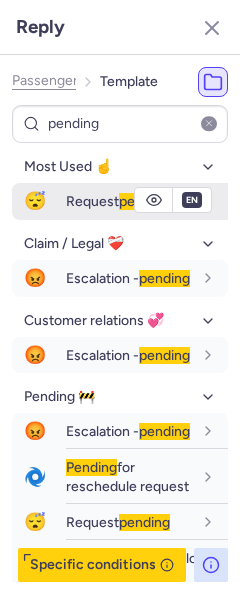 click on "Request  pending" at bounding box center (118, 201) 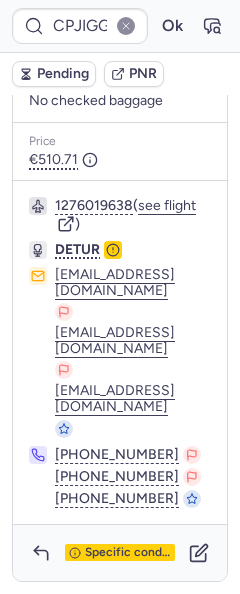 click on "Pending" at bounding box center [63, 74] 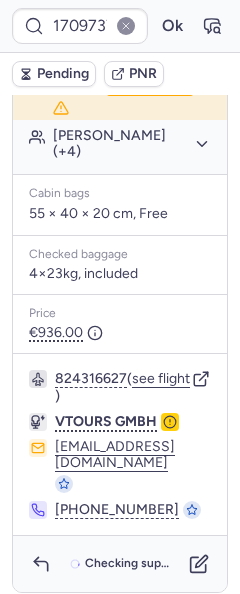 scroll, scrollTop: 537, scrollLeft: 0, axis: vertical 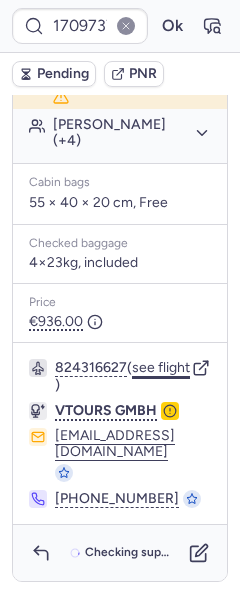 click on "see flight" 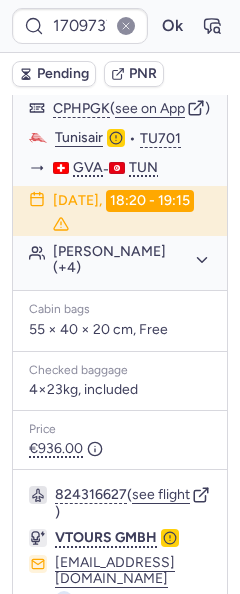 scroll, scrollTop: 337, scrollLeft: 0, axis: vertical 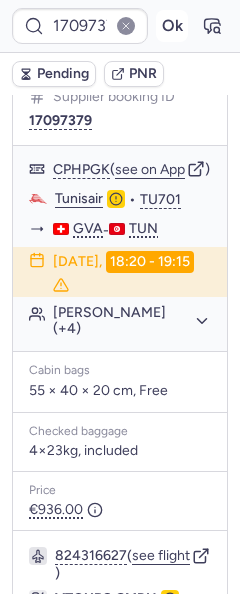 click on "Ok" at bounding box center (172, 26) 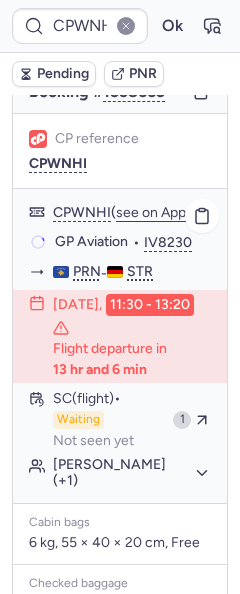 scroll, scrollTop: 300, scrollLeft: 0, axis: vertical 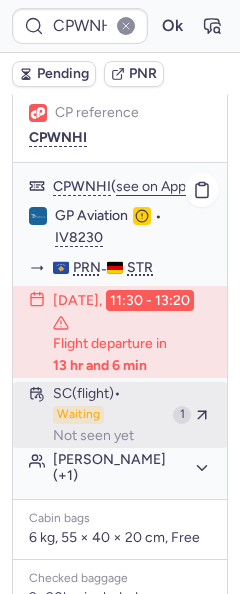 click on "SC   (flight)" at bounding box center (87, 394) 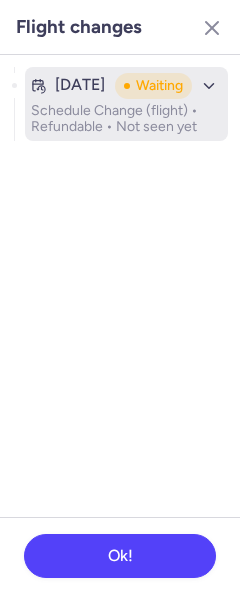 click on "Schedule Change (flight) • Refundable • Not seen yet" at bounding box center (126, 119) 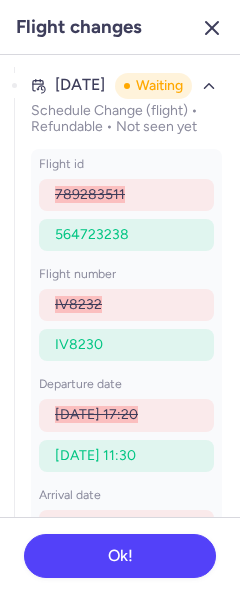 click 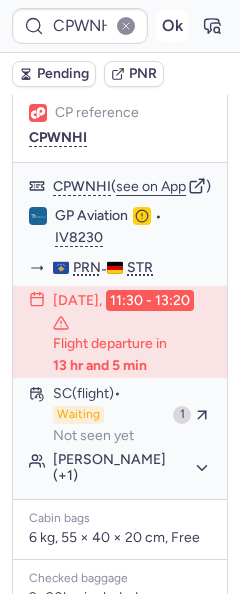 click on "Ok" at bounding box center (172, 26) 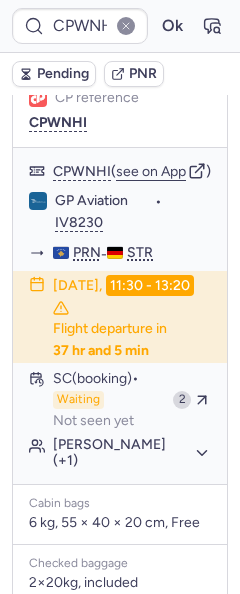 scroll, scrollTop: 300, scrollLeft: 0, axis: vertical 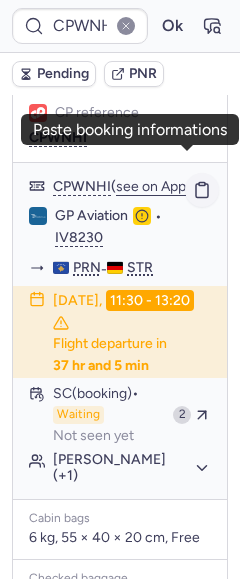click 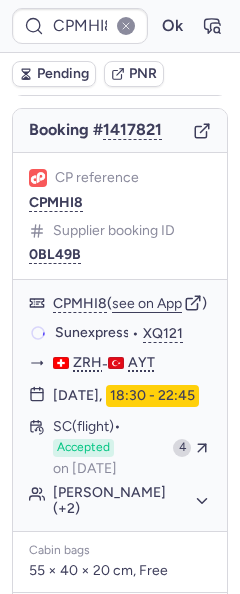 scroll, scrollTop: 200, scrollLeft: 0, axis: vertical 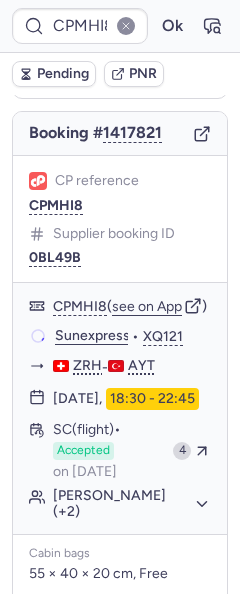 type on "CPJIGG" 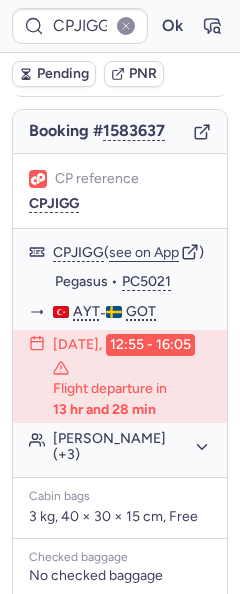 scroll, scrollTop: 200, scrollLeft: 0, axis: vertical 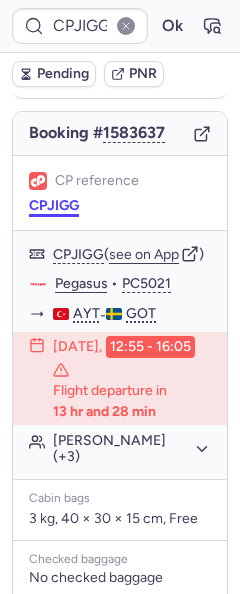 click on "CPJIGG" at bounding box center (54, 206) 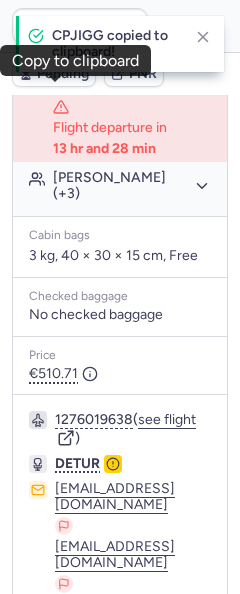scroll, scrollTop: 300, scrollLeft: 0, axis: vertical 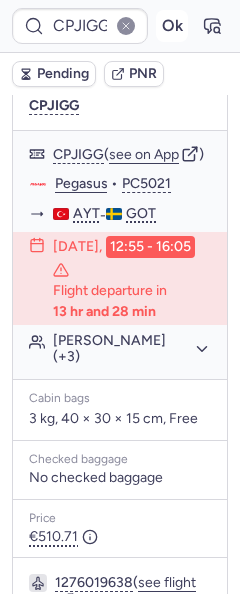 click on "Ok" at bounding box center [172, 26] 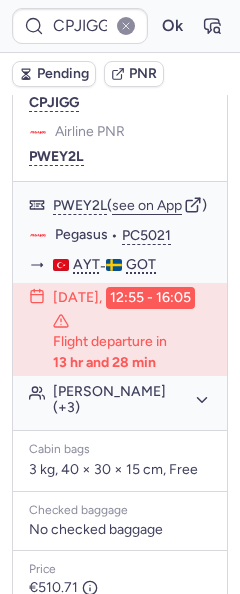 scroll, scrollTop: 300, scrollLeft: 0, axis: vertical 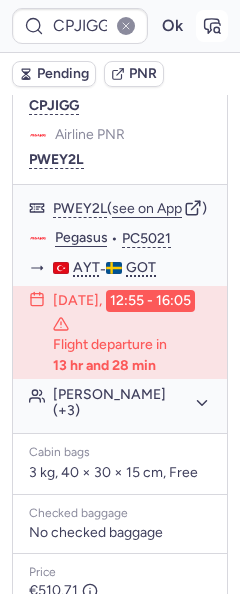 click at bounding box center (212, 26) 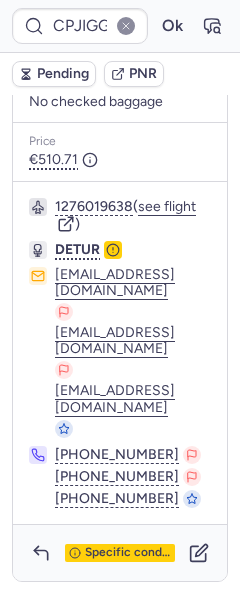 scroll, scrollTop: 786, scrollLeft: 0, axis: vertical 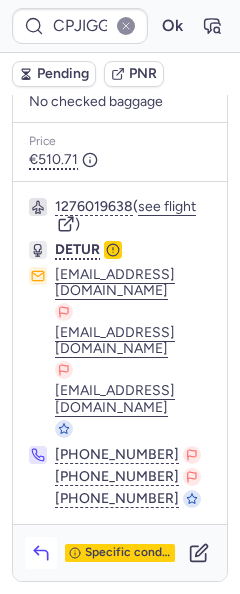 click 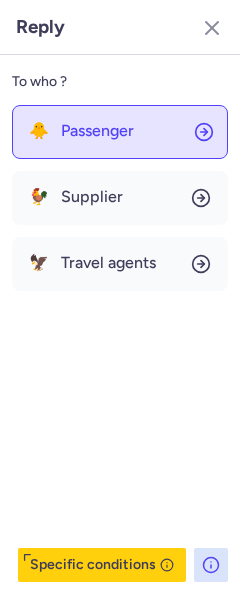 click on "🐥 Passenger" 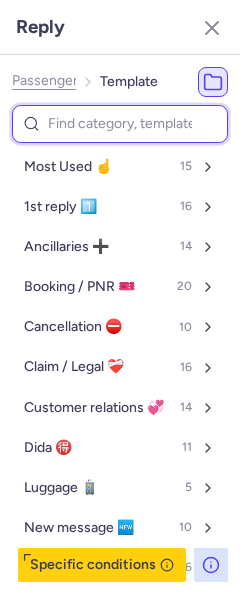 click at bounding box center (120, 124) 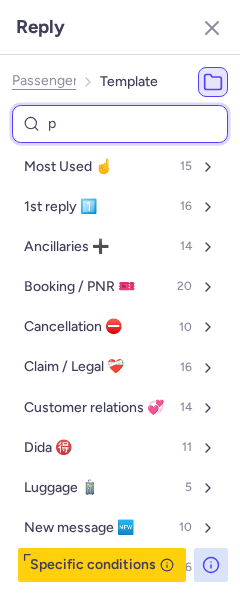 type on "pn" 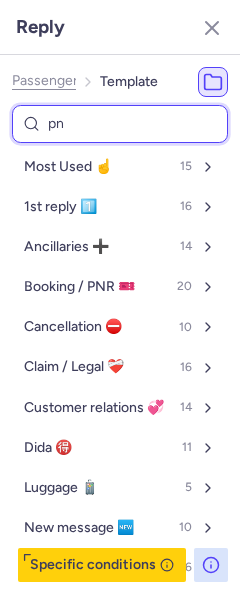 select on "en" 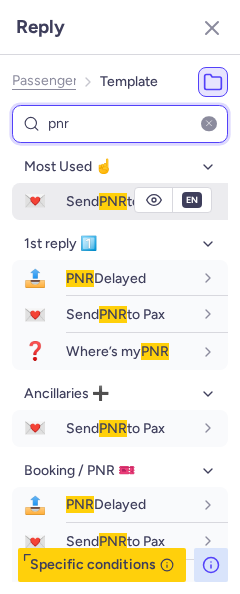 type on "pnr" 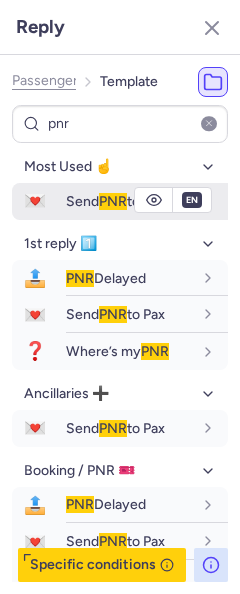 click on "💌 Send  PNR  to Pax" at bounding box center [120, 201] 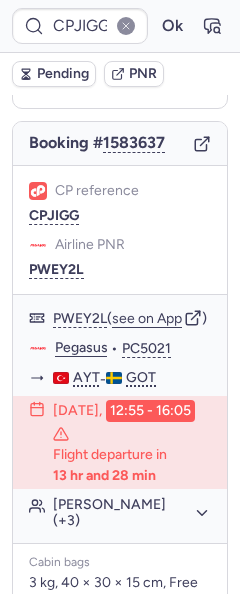 scroll, scrollTop: 186, scrollLeft: 0, axis: vertical 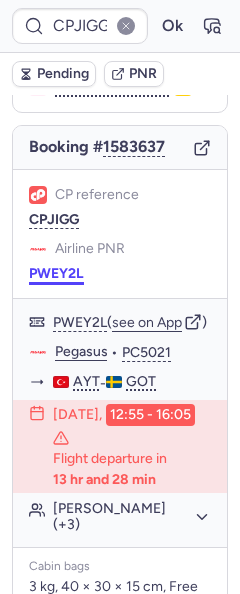 click on "PWEY2L" at bounding box center [56, 274] 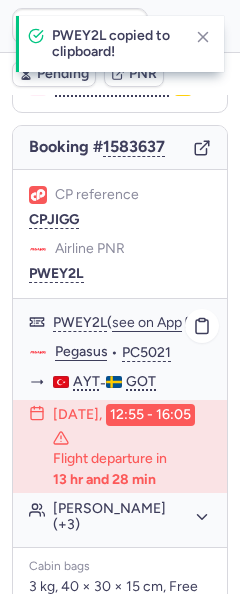 click on "Pegasus" 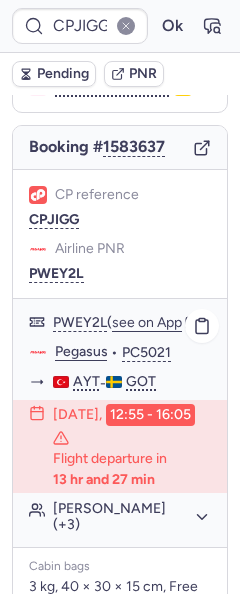 type on "CPMHI8" 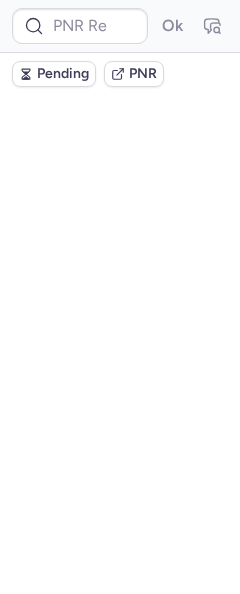 scroll, scrollTop: 0, scrollLeft: 0, axis: both 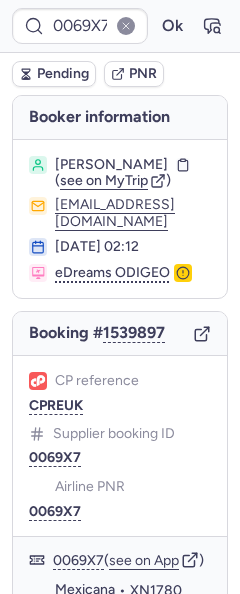 type on "CPREUK" 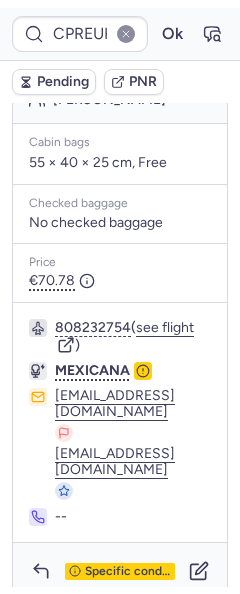 scroll, scrollTop: 640, scrollLeft: 0, axis: vertical 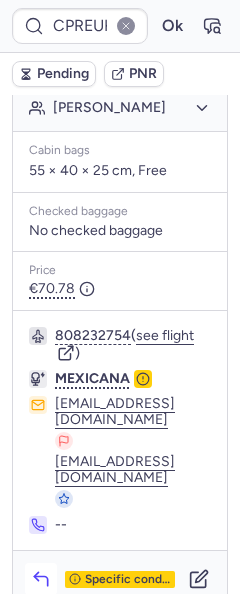 click 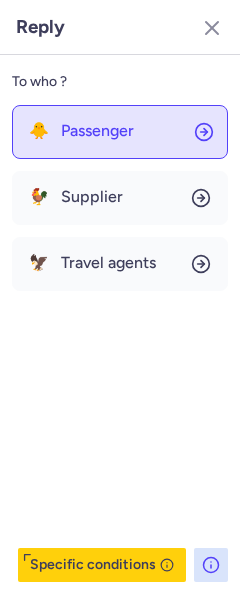 click on "🐥 Passenger" 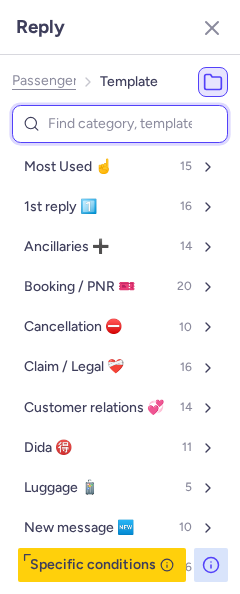 click at bounding box center (120, 124) 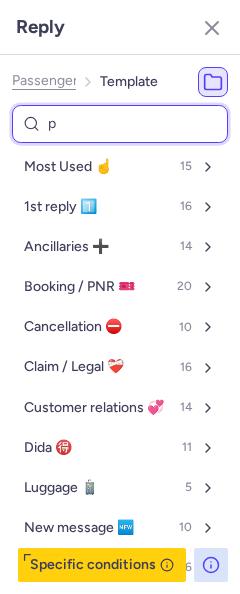 type on "pn" 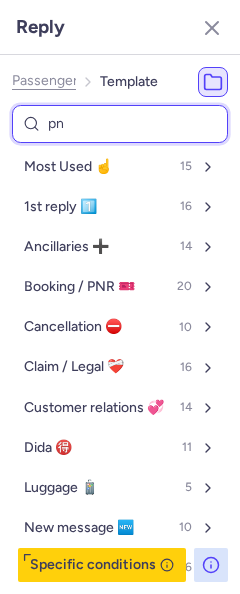 select on "en" 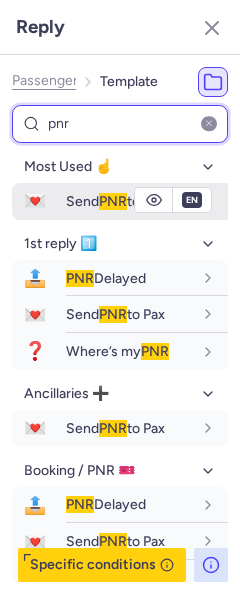 type on "pnr" 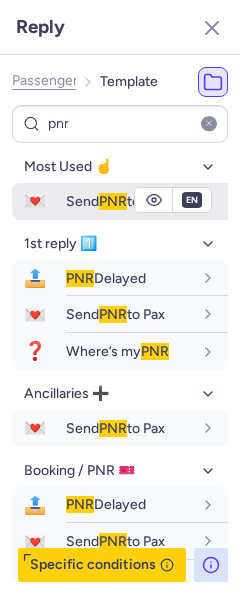 click on "💌 Send  PNR  to Pax" at bounding box center [120, 201] 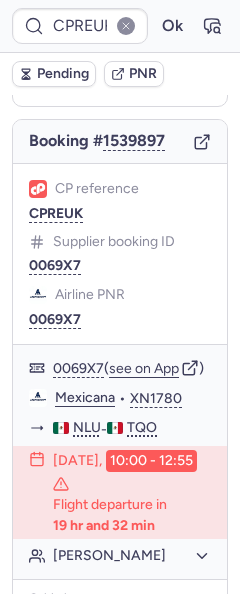 scroll, scrollTop: 40, scrollLeft: 0, axis: vertical 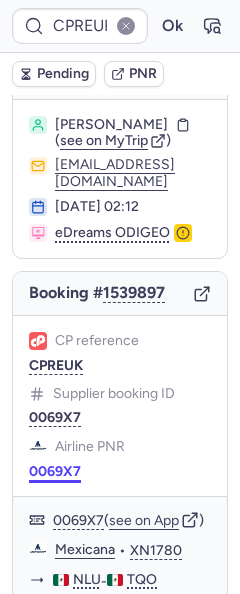 click on "0069X7" at bounding box center (55, 472) 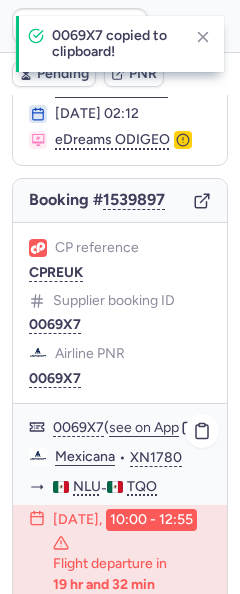 scroll, scrollTop: 140, scrollLeft: 0, axis: vertical 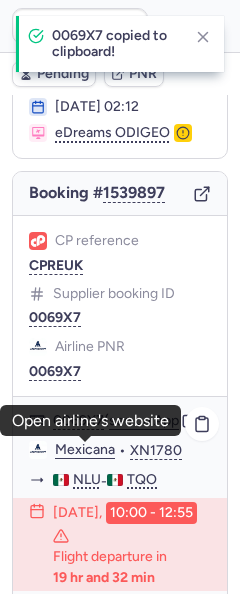 click on "Mexicana" 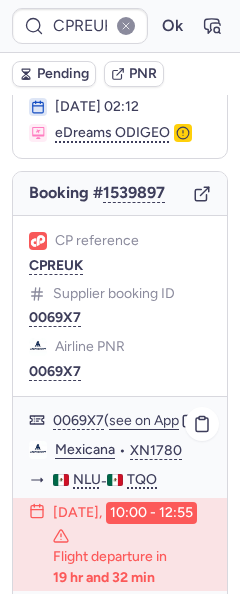 type on "CPFHUO" 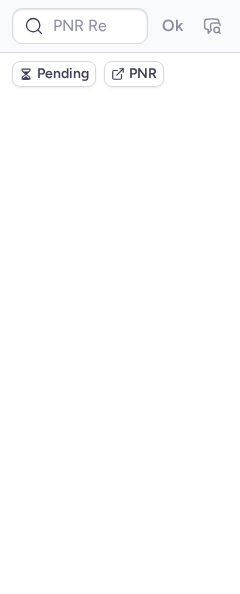 scroll, scrollTop: 0, scrollLeft: 0, axis: both 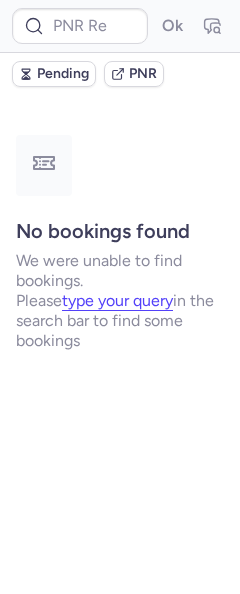 type on "CPRRLU" 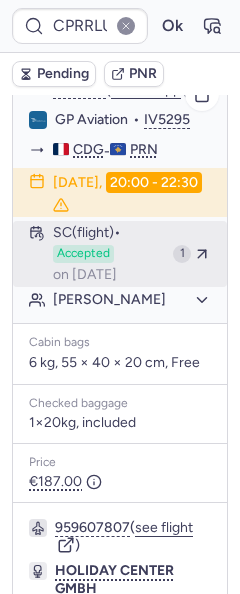 scroll, scrollTop: 600, scrollLeft: 0, axis: vertical 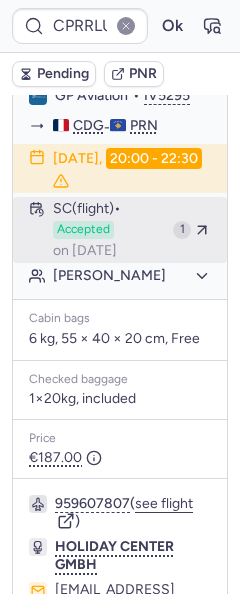 click on "Accepted" at bounding box center (83, 230) 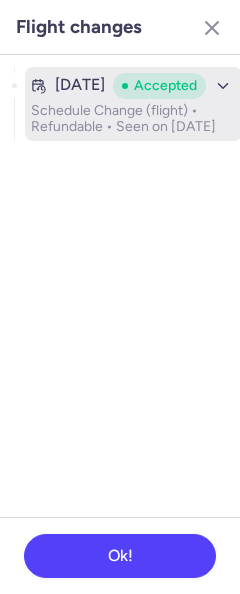click on "Schedule Change (flight) • Refundable • Seen on Jul 5, 2025" at bounding box center [133, 119] 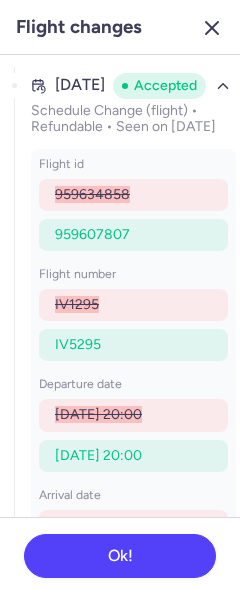 click 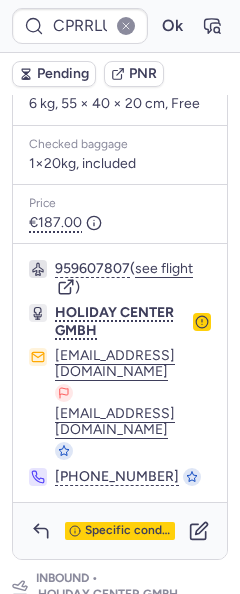 scroll, scrollTop: 1100, scrollLeft: 0, axis: vertical 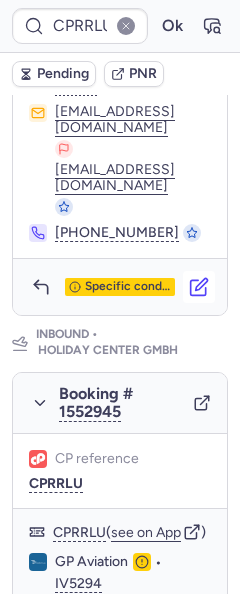 click 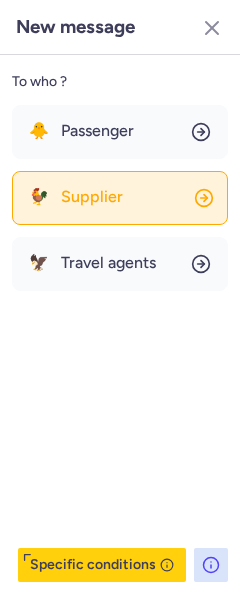 click on "🐓 Supplier" 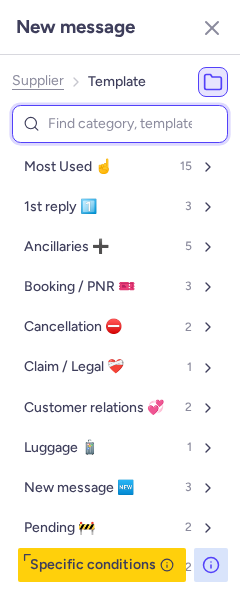 click at bounding box center (120, 124) 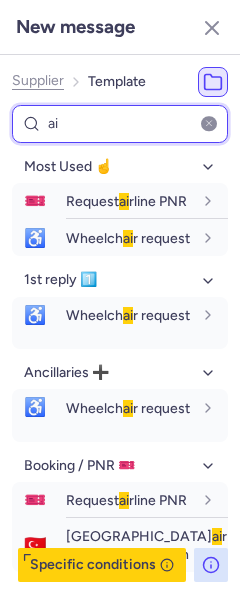 type on "a" 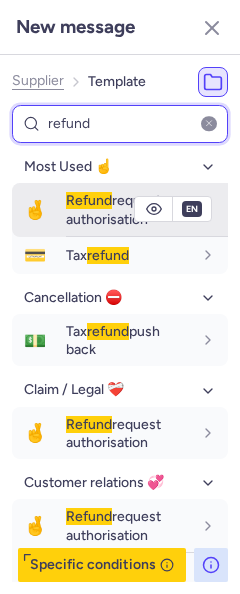 type on "refund" 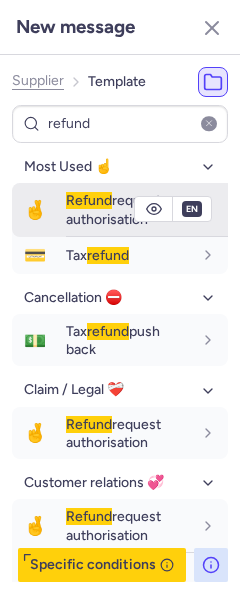 click on "🤞" at bounding box center [35, 210] 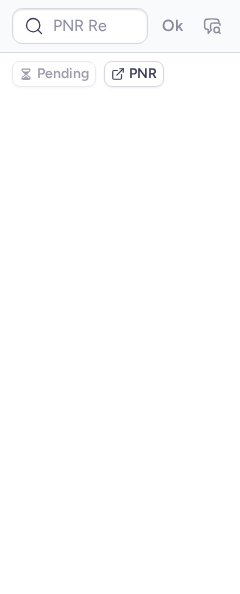 scroll, scrollTop: 0, scrollLeft: 0, axis: both 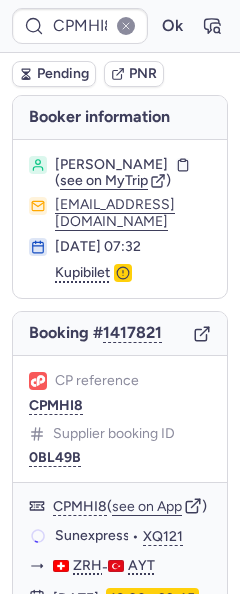 type on "CPRRLU" 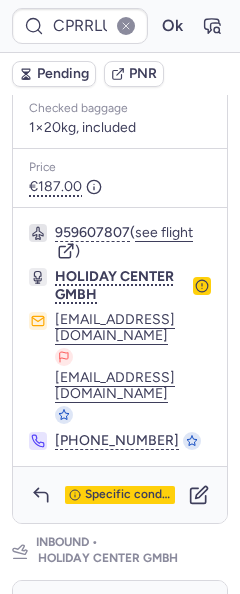 scroll, scrollTop: 900, scrollLeft: 0, axis: vertical 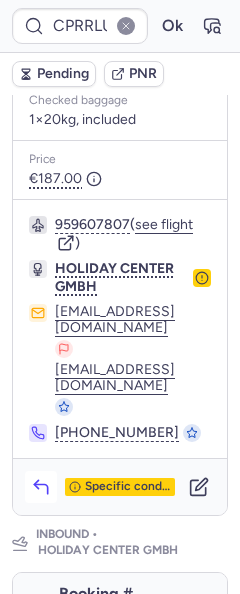 click 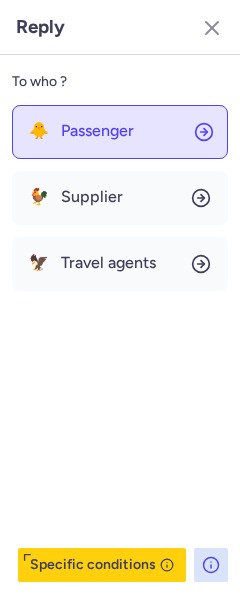 click on "🐥 Passenger" 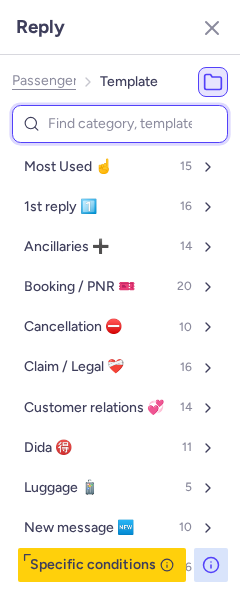 drag, startPoint x: 83, startPoint y: 134, endPoint x: 80, endPoint y: 124, distance: 10.440307 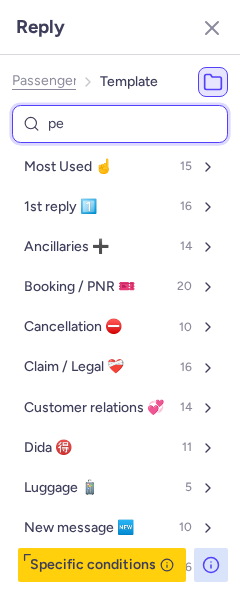 type on "pen" 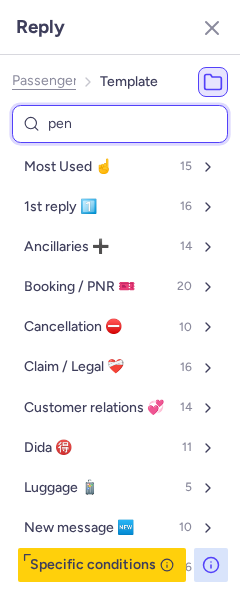 select on "en" 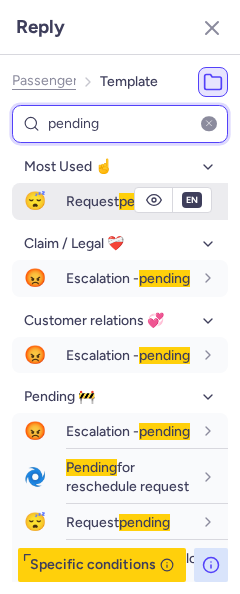 type on "pending" 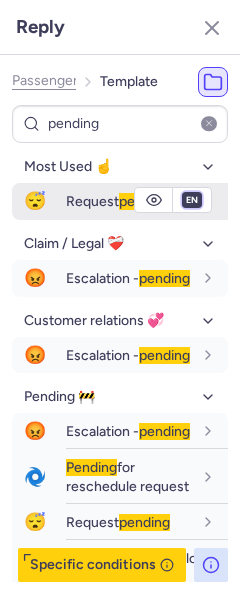 click on "fr en de nl pt es it ru" at bounding box center (192, 200) 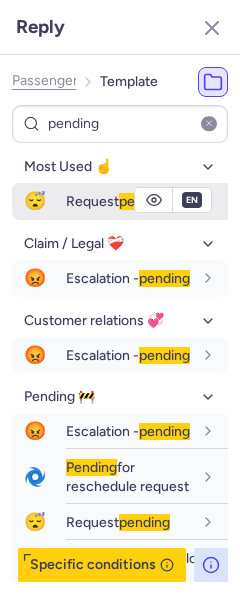 click on "fr en de nl pt es it ru" at bounding box center [192, 200] 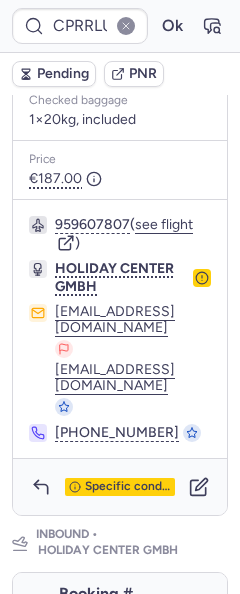 click on "Pending" at bounding box center [63, 74] 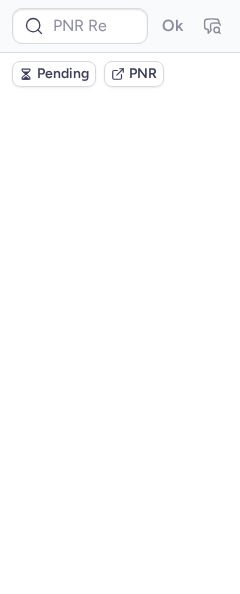 scroll, scrollTop: 0, scrollLeft: 0, axis: both 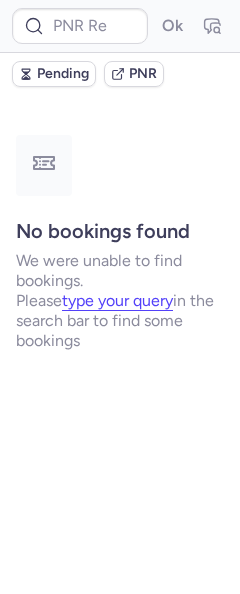 type on "CPPIPH" 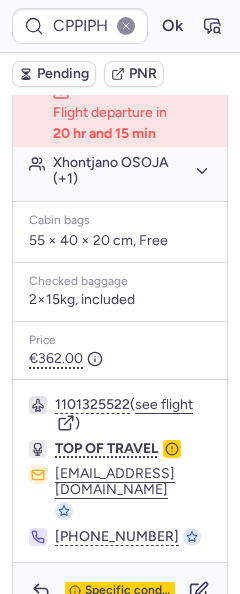 scroll, scrollTop: 552, scrollLeft: 0, axis: vertical 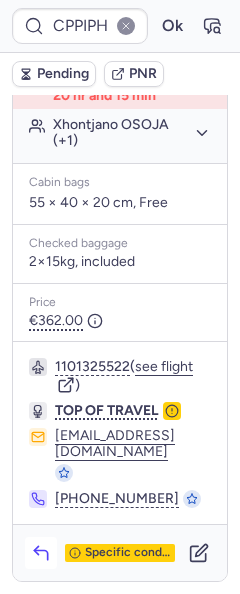 click 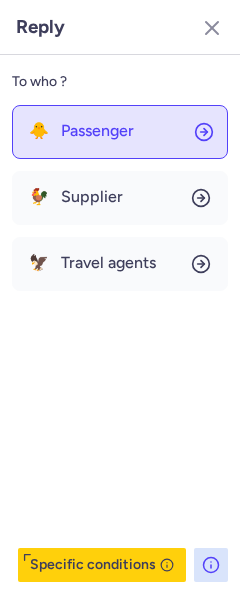 click on "🐥 Passenger" 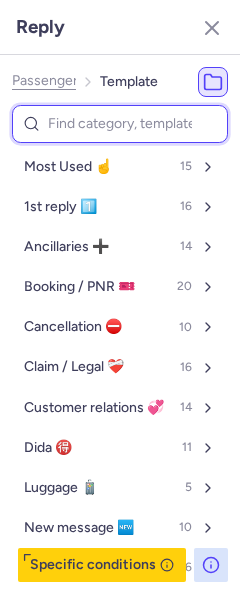 drag, startPoint x: 135, startPoint y: 127, endPoint x: 132, endPoint y: 115, distance: 12.369317 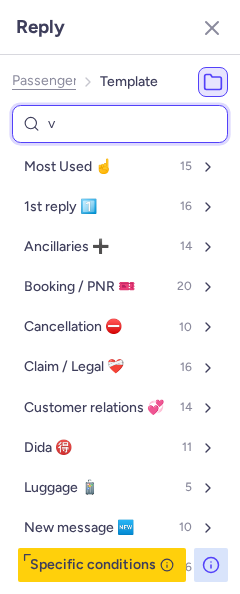 type on "vo" 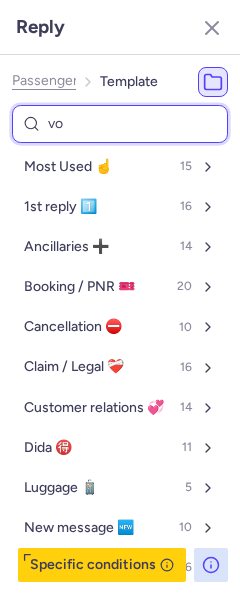 select on "en" 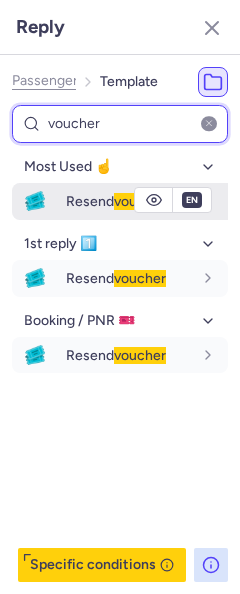 type on "voucher" 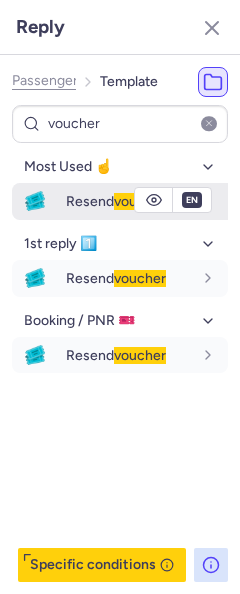 click on "voucher" at bounding box center [140, 201] 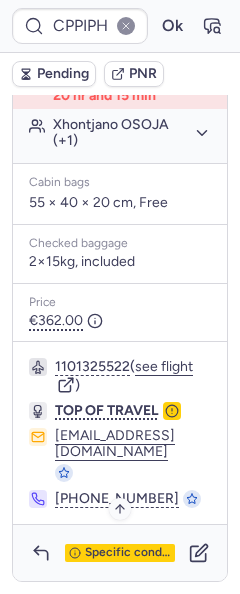 click on "Specific conditions" at bounding box center [120, 553] 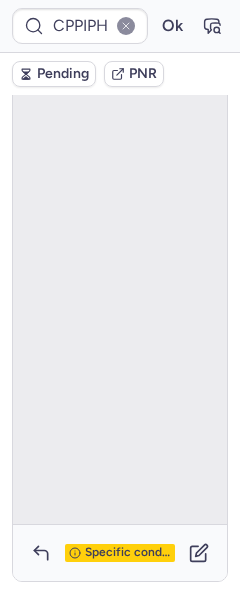 scroll, scrollTop: 168, scrollLeft: 0, axis: vertical 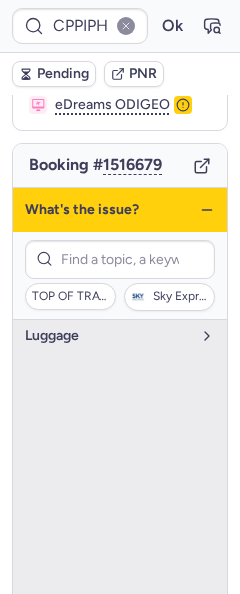 click on "What's the issue?" at bounding box center [120, 210] 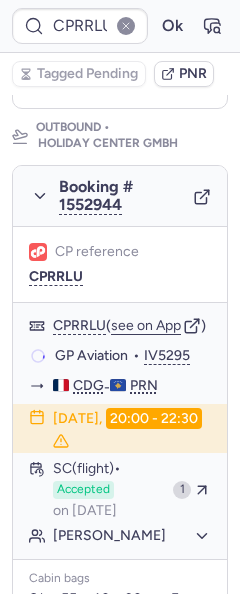 scroll, scrollTop: 337, scrollLeft: 0, axis: vertical 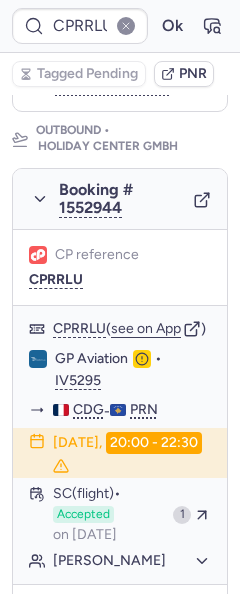 type on "CPMHI8" 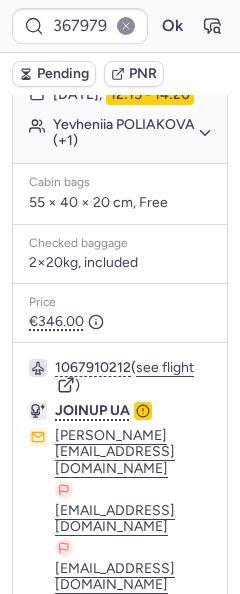 scroll, scrollTop: 600, scrollLeft: 0, axis: vertical 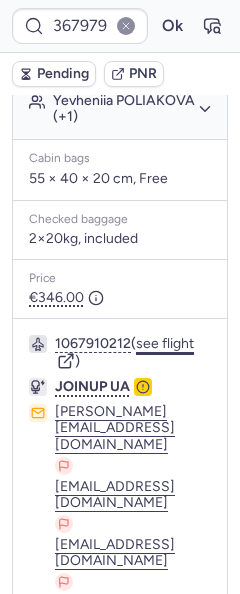 click on "see flight" 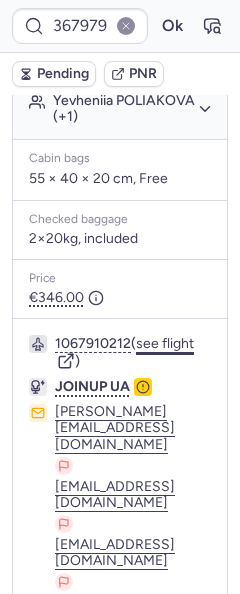 click on "see flight" 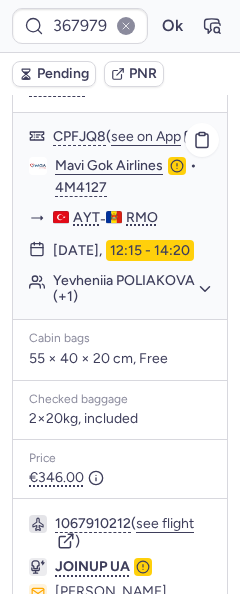 scroll, scrollTop: 400, scrollLeft: 0, axis: vertical 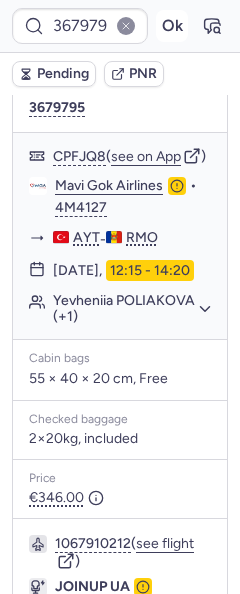 click on "Ok" at bounding box center [172, 26] 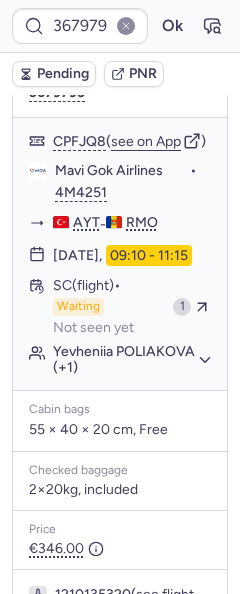scroll, scrollTop: 400, scrollLeft: 0, axis: vertical 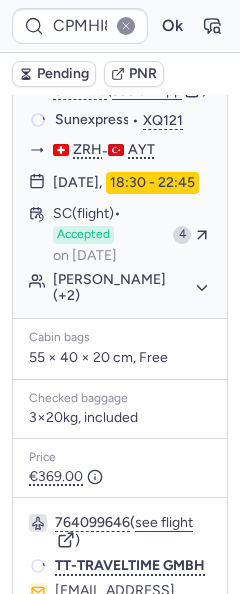 type on "CPJIGG" 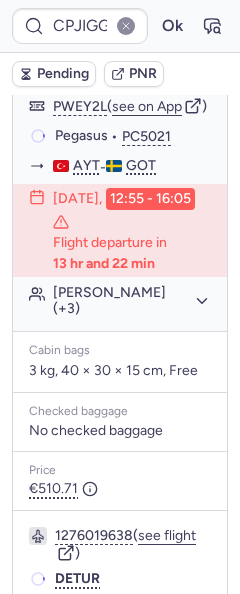 scroll, scrollTop: 400, scrollLeft: 0, axis: vertical 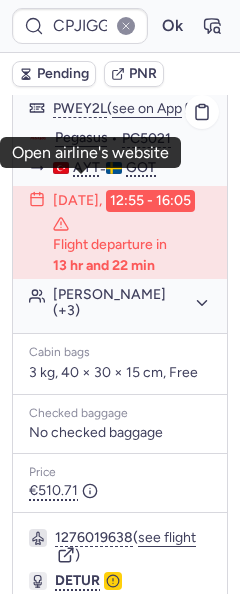 click on "Pegasus" 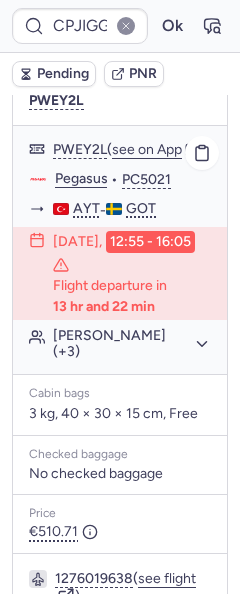 scroll, scrollTop: 200, scrollLeft: 0, axis: vertical 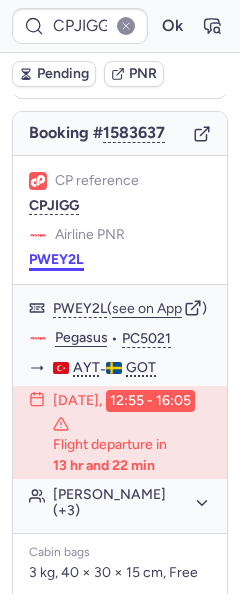 click on "PWEY2L" at bounding box center [56, 260] 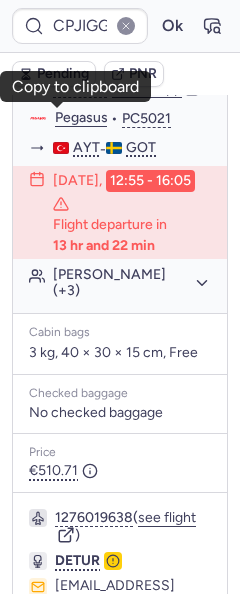 scroll, scrollTop: 500, scrollLeft: 0, axis: vertical 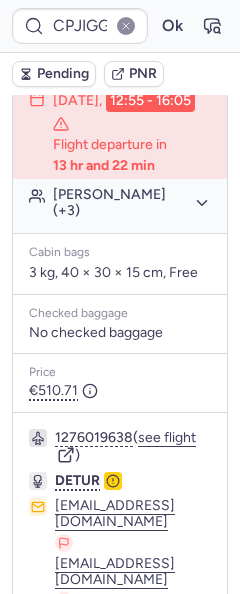 click on "Amir SAEFE ABDULRAHMAN (+3)" 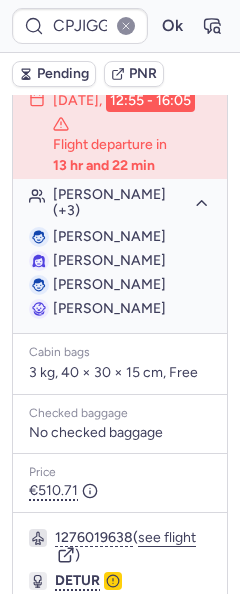 click on "Amir SAEFE ABDULRAHMAN" at bounding box center [109, 236] 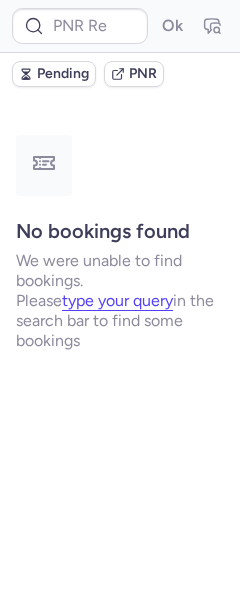 scroll, scrollTop: 0, scrollLeft: 0, axis: both 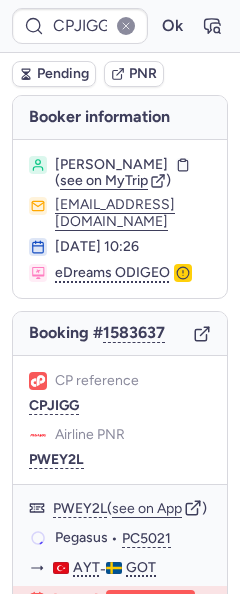 type on "CPMHI8" 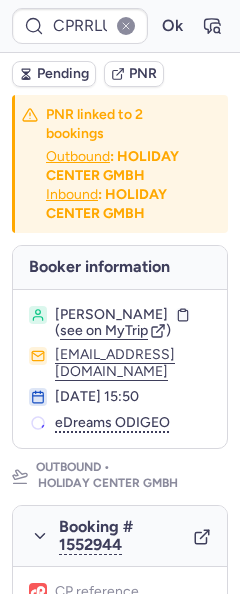 type on "CPFHUO" 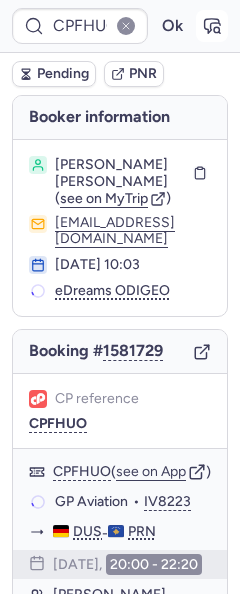 click 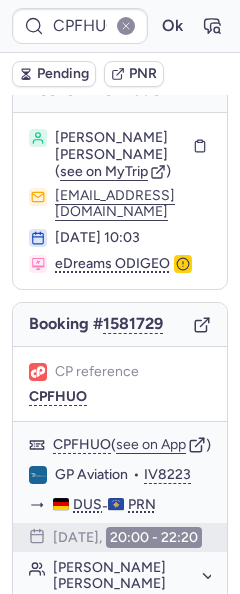 scroll, scrollTop: 0, scrollLeft: 0, axis: both 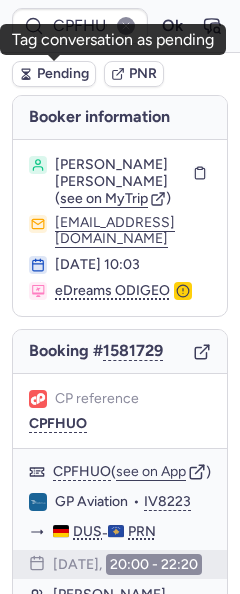 click on "Pending" at bounding box center [63, 74] 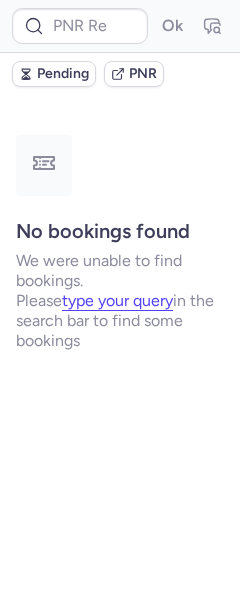 type on "CPREUK" 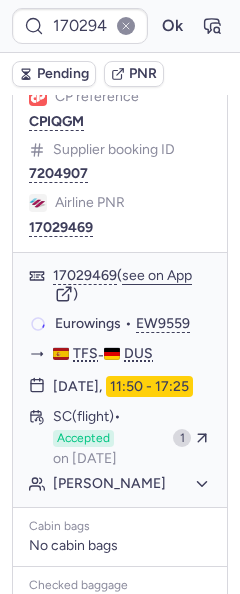 scroll, scrollTop: 283, scrollLeft: 0, axis: vertical 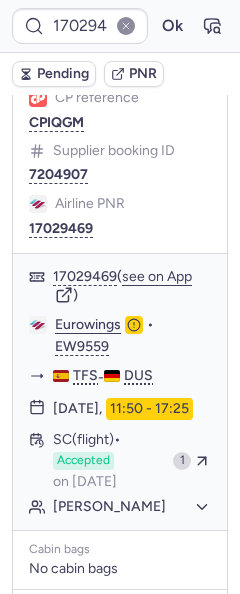 type on "CPJIGG" 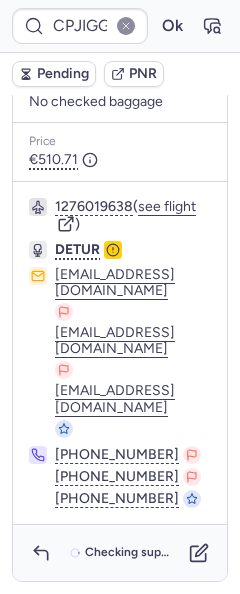 scroll, scrollTop: 786, scrollLeft: 0, axis: vertical 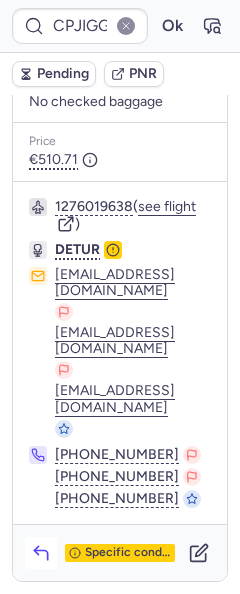 click 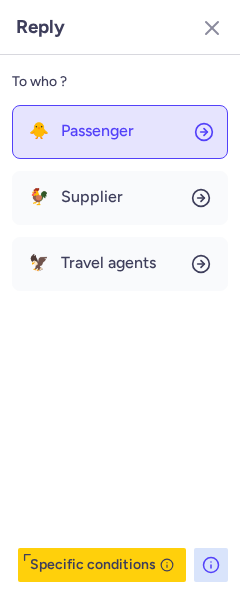 click on "🐥 Passenger" 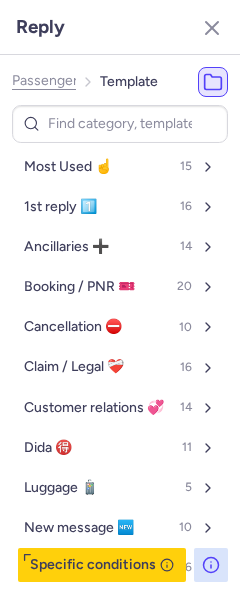 click at bounding box center [120, 124] 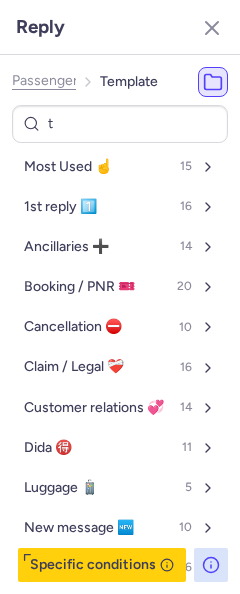 type on "tp" 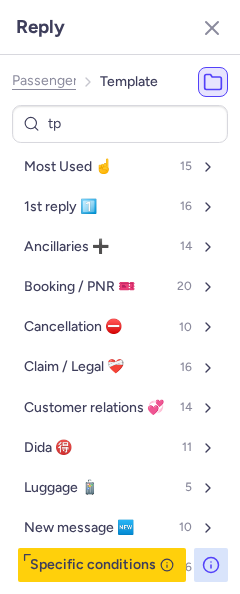 select on "en" 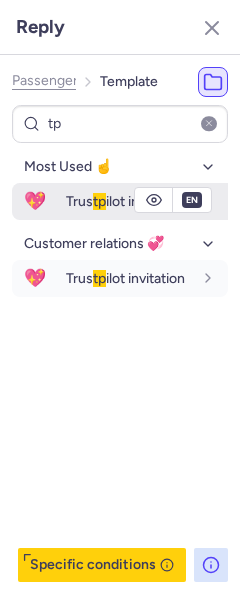 type on "tp" 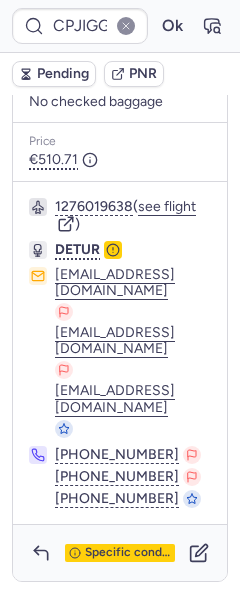 type on "CPMHI8" 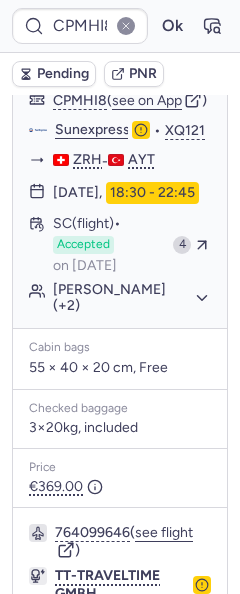 scroll, scrollTop: 355, scrollLeft: 0, axis: vertical 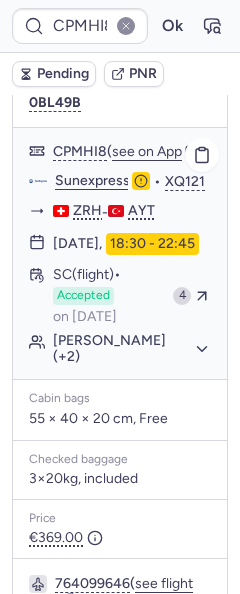 drag, startPoint x: 141, startPoint y: 342, endPoint x: 139, endPoint y: 355, distance: 13.152946 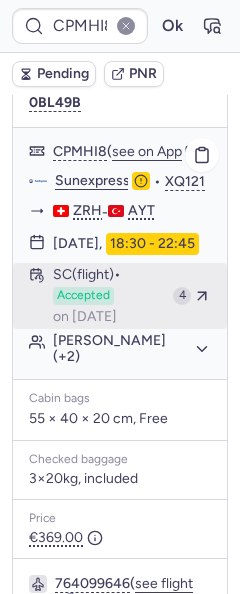 click on "SC   (flight)  Accepted  on Jul 11, 2025" at bounding box center (109, 296) 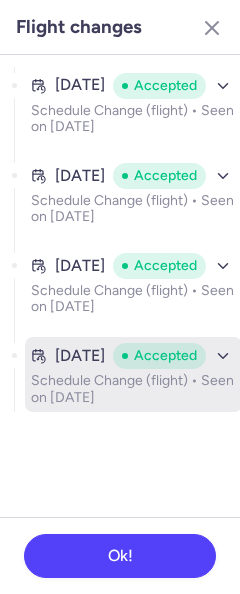 click on "Schedule Change (flight) •  Seen on Jul 11, 2025" at bounding box center [133, 389] 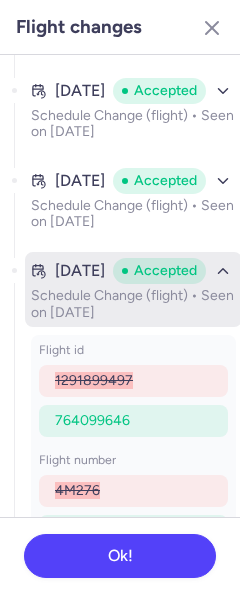 scroll, scrollTop: 400, scrollLeft: 0, axis: vertical 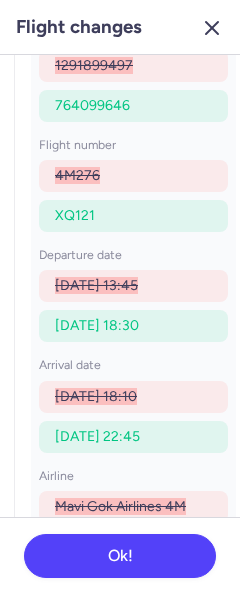 click 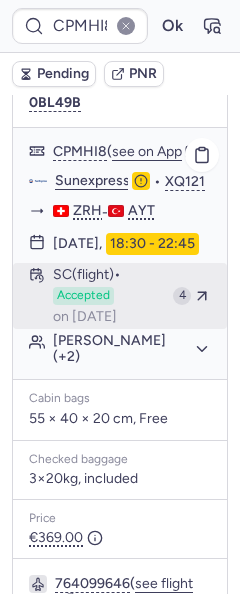 click on "on Jul 11, 2025" at bounding box center (85, 317) 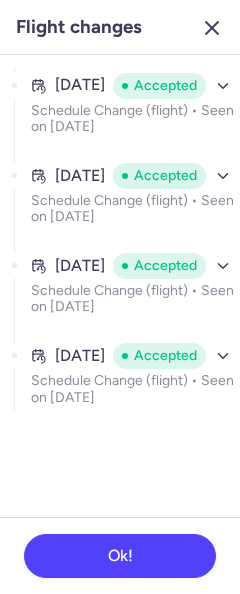 click 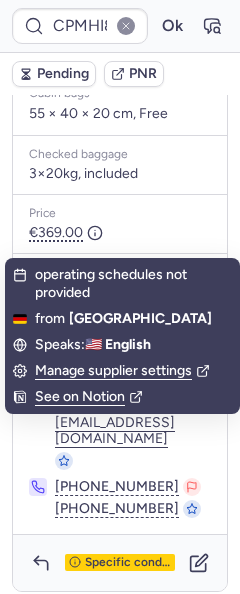 scroll, scrollTop: 755, scrollLeft: 0, axis: vertical 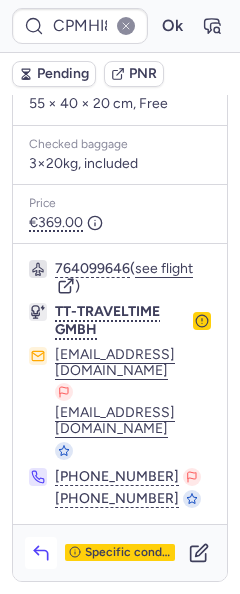 click 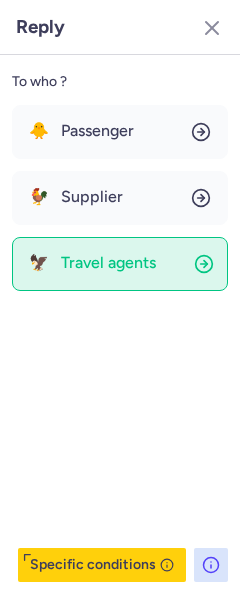 click on "Travel agents" at bounding box center [108, 263] 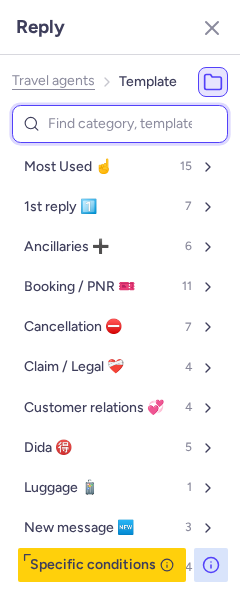 click at bounding box center [120, 124] 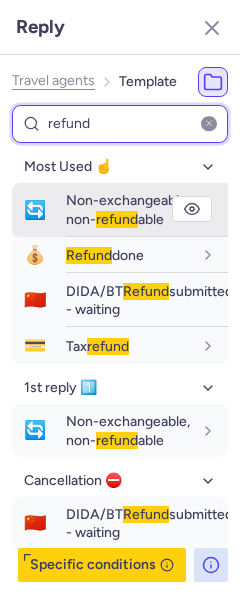 type on "refund" 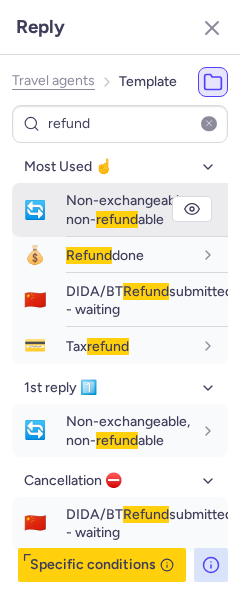 click on "Non-exchangeable, non- refund able" at bounding box center [128, 209] 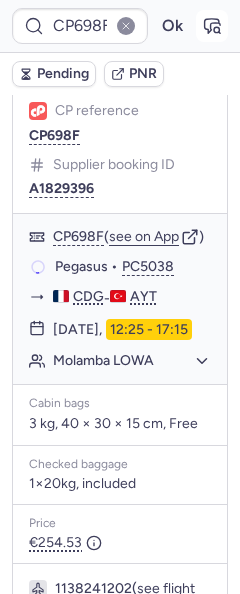 scroll, scrollTop: 500, scrollLeft: 0, axis: vertical 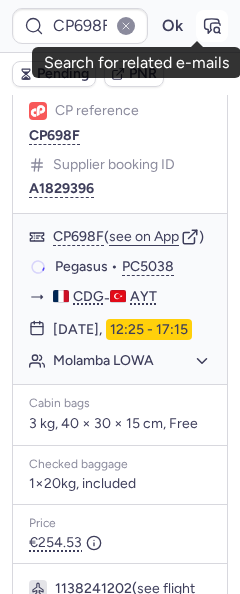 click 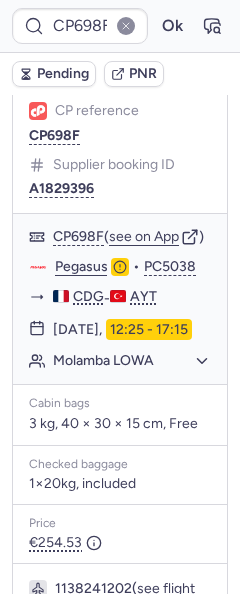 click on "Pending" at bounding box center [63, 74] 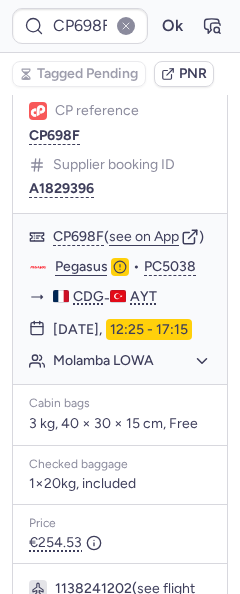 type on "CPC3VB" 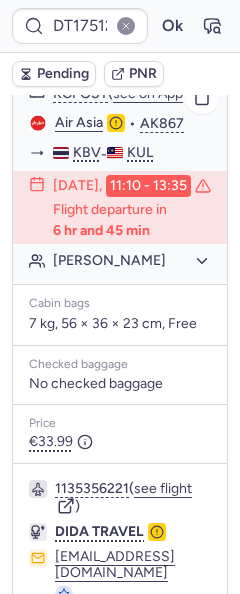 scroll, scrollTop: 670, scrollLeft: 0, axis: vertical 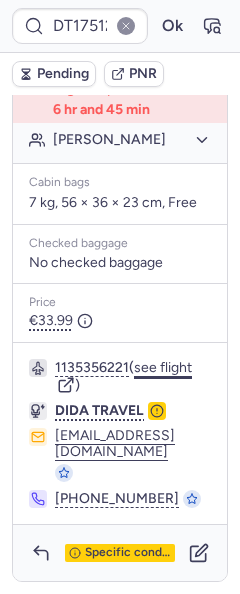 click on "see flight" 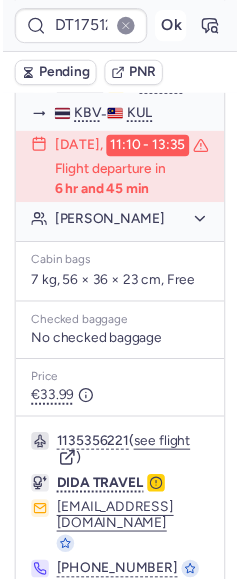 scroll, scrollTop: 470, scrollLeft: 0, axis: vertical 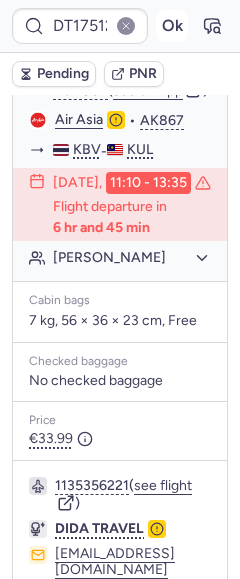 click on "Ok" at bounding box center [172, 26] 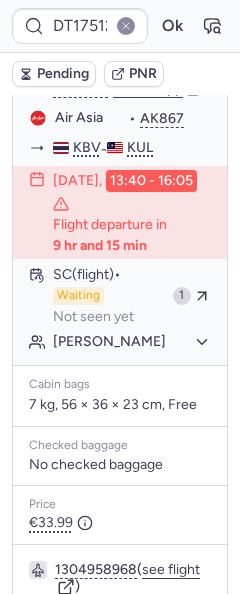 scroll, scrollTop: 470, scrollLeft: 0, axis: vertical 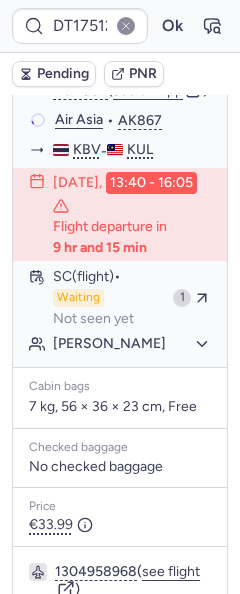 type on "CPRRLU" 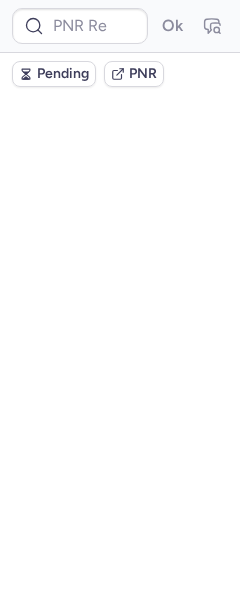 scroll, scrollTop: 0, scrollLeft: 0, axis: both 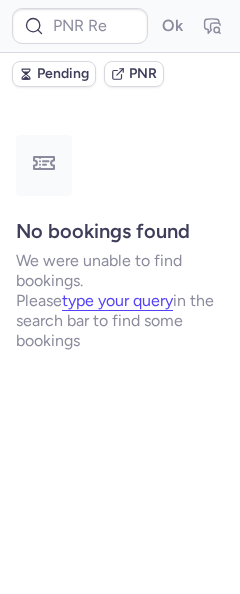 type on "CPDUMC" 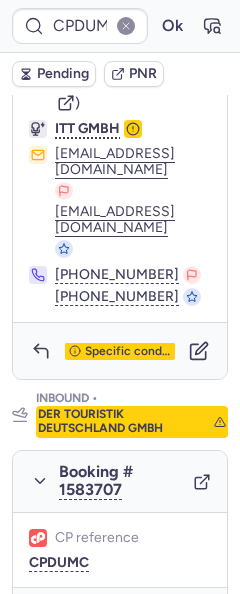 scroll, scrollTop: 1100, scrollLeft: 0, axis: vertical 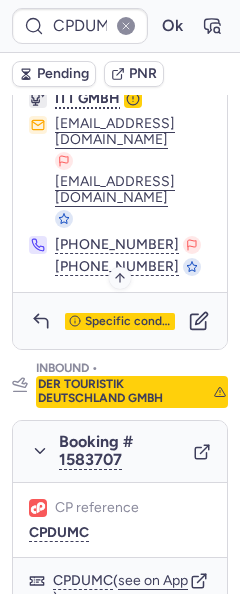 click on "Specific conditions" at bounding box center (128, 322) 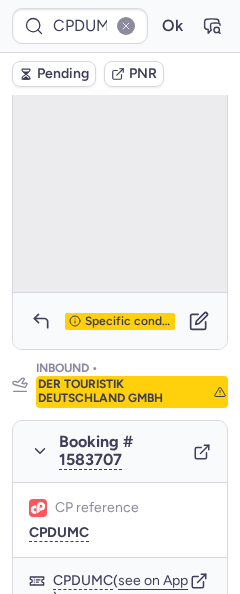 scroll, scrollTop: 404, scrollLeft: 0, axis: vertical 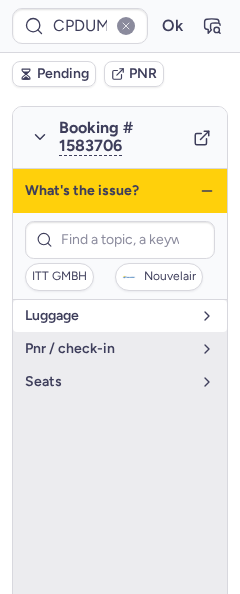 click on "luggage" at bounding box center (120, 316) 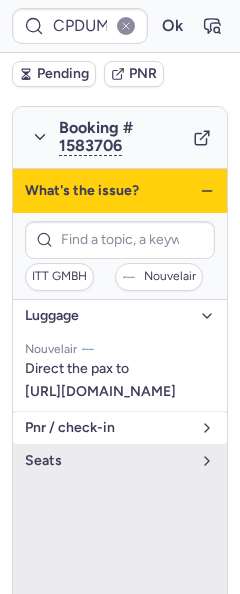 click on "pnr / check-in" at bounding box center (108, 428) 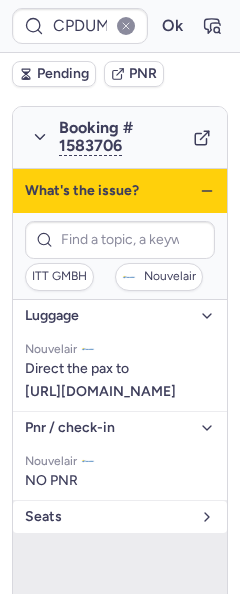 click on "Seats" at bounding box center [108, 517] 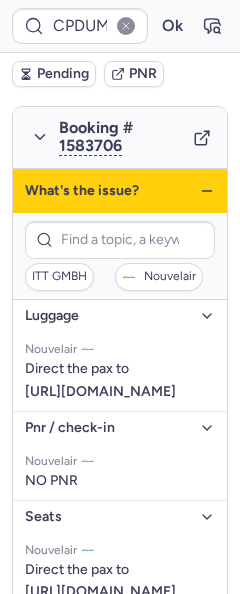 click 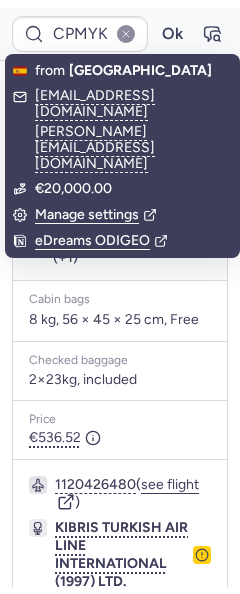 scroll, scrollTop: 700, scrollLeft: 0, axis: vertical 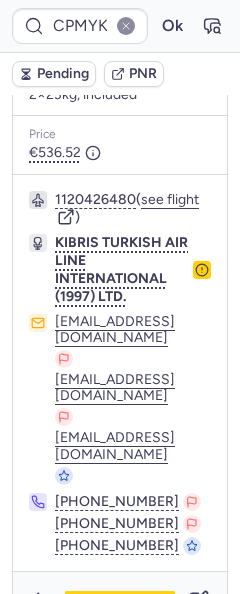 type on "CPDUMC" 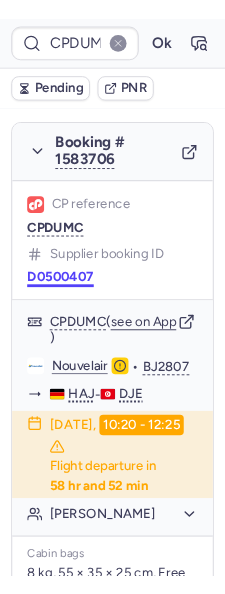 scroll, scrollTop: 0, scrollLeft: 0, axis: both 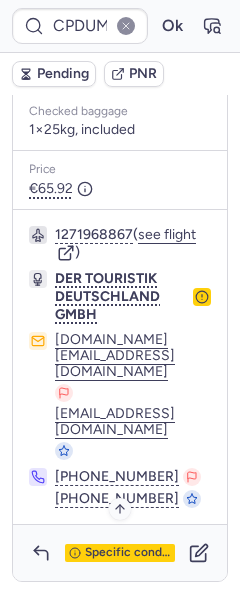 click on "Specific conditions" at bounding box center [128, 553] 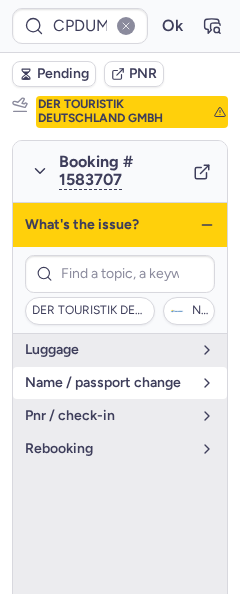 click on "name / passport change" at bounding box center (108, 383) 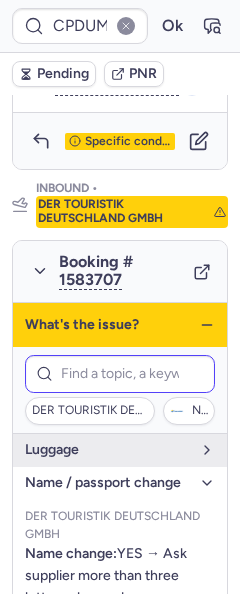 scroll, scrollTop: 1180, scrollLeft: 0, axis: vertical 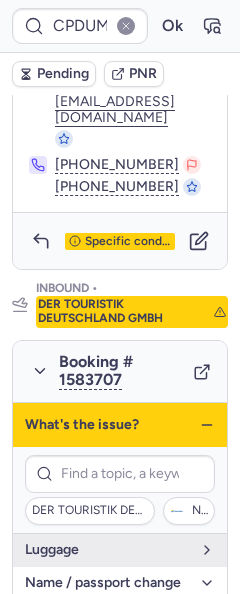 click 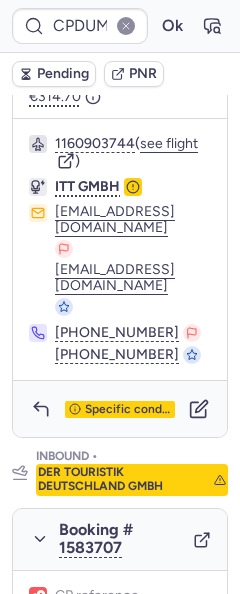scroll, scrollTop: 980, scrollLeft: 0, axis: vertical 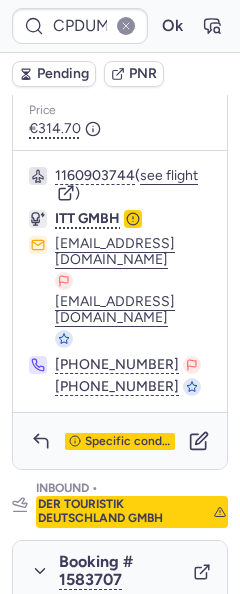 click on "Specific conditions" at bounding box center [120, 441] 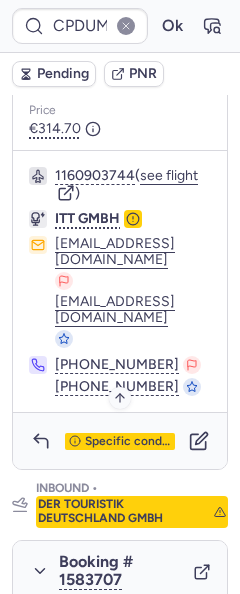 click on "Specific conditions" at bounding box center [120, 442] 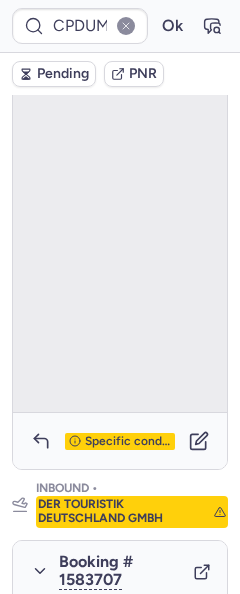scroll, scrollTop: 404, scrollLeft: 0, axis: vertical 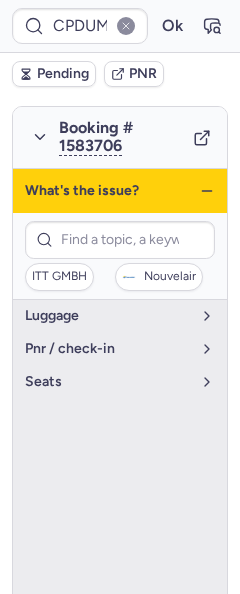 click 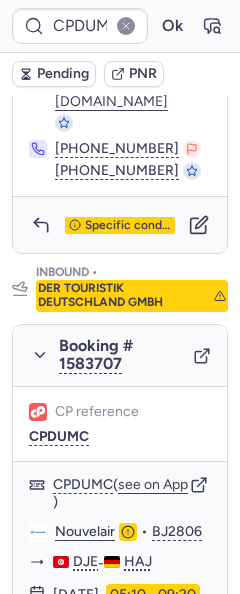 scroll, scrollTop: 1204, scrollLeft: 0, axis: vertical 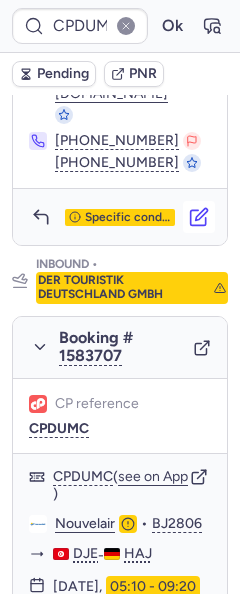 click 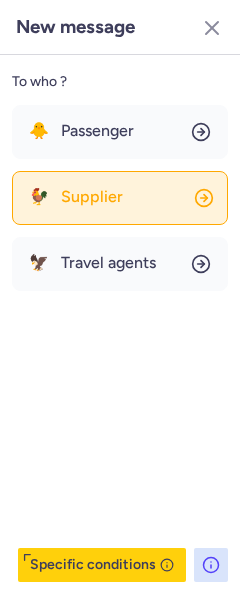 click on "Supplier" at bounding box center [92, 197] 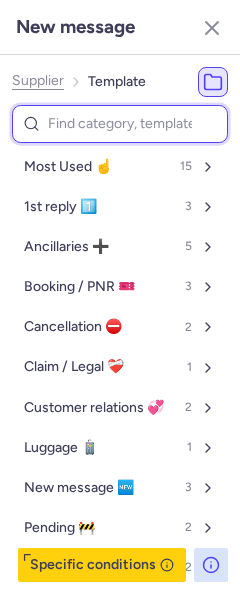 click at bounding box center [120, 124] 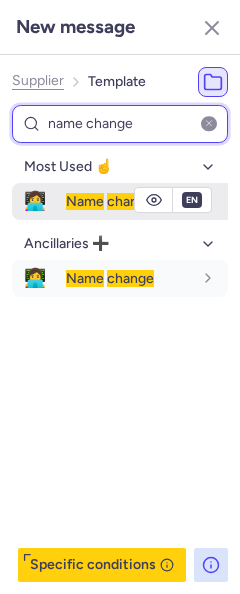 type on "name change" 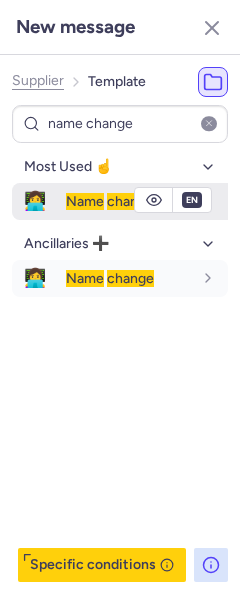 click on "Name" at bounding box center (85, 201) 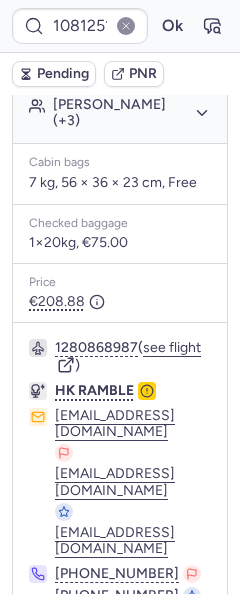 scroll, scrollTop: 800, scrollLeft: 0, axis: vertical 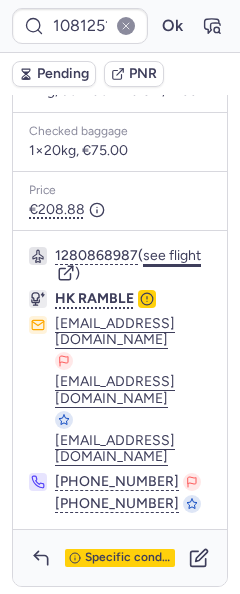 click on "see flight" 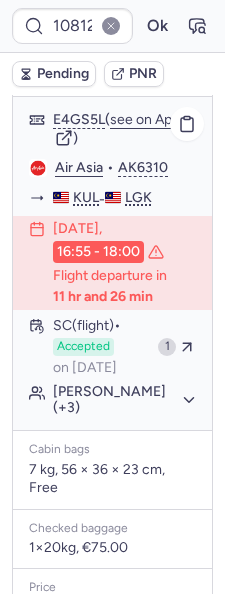 scroll, scrollTop: 435, scrollLeft: 0, axis: vertical 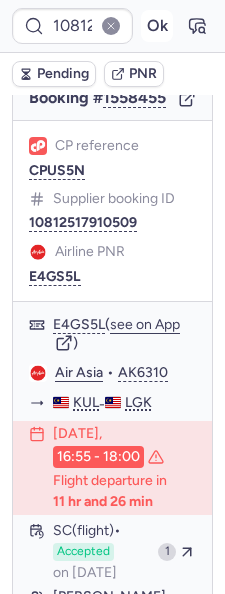 click on "Ok" at bounding box center [157, 26] 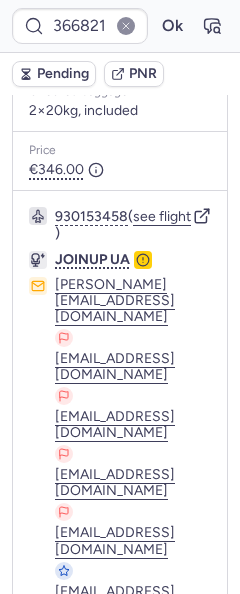scroll, scrollTop: 673, scrollLeft: 0, axis: vertical 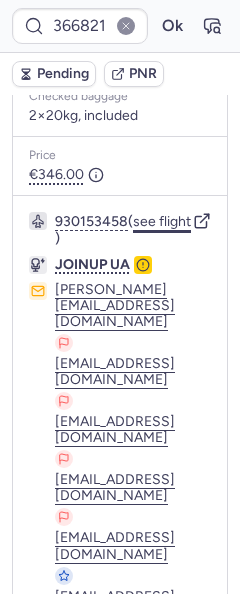 click on "see flight" 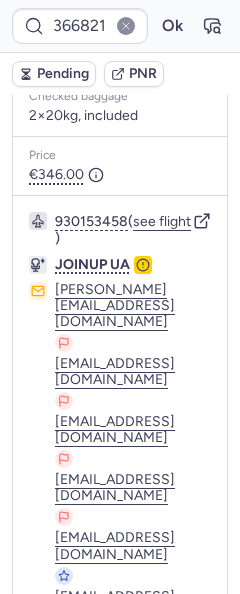 type on "CPRRLU" 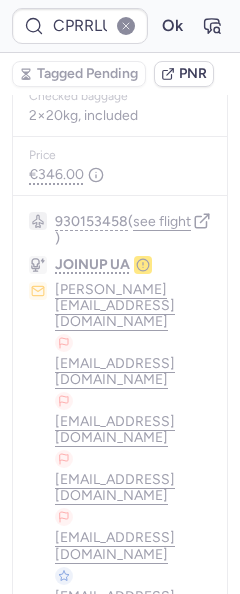 type 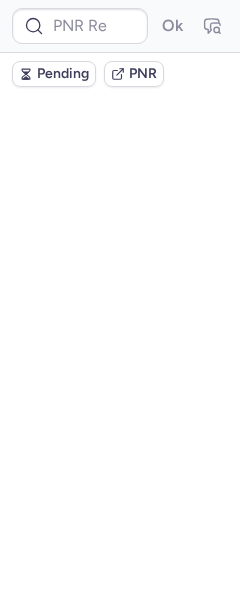 scroll, scrollTop: 0, scrollLeft: 0, axis: both 